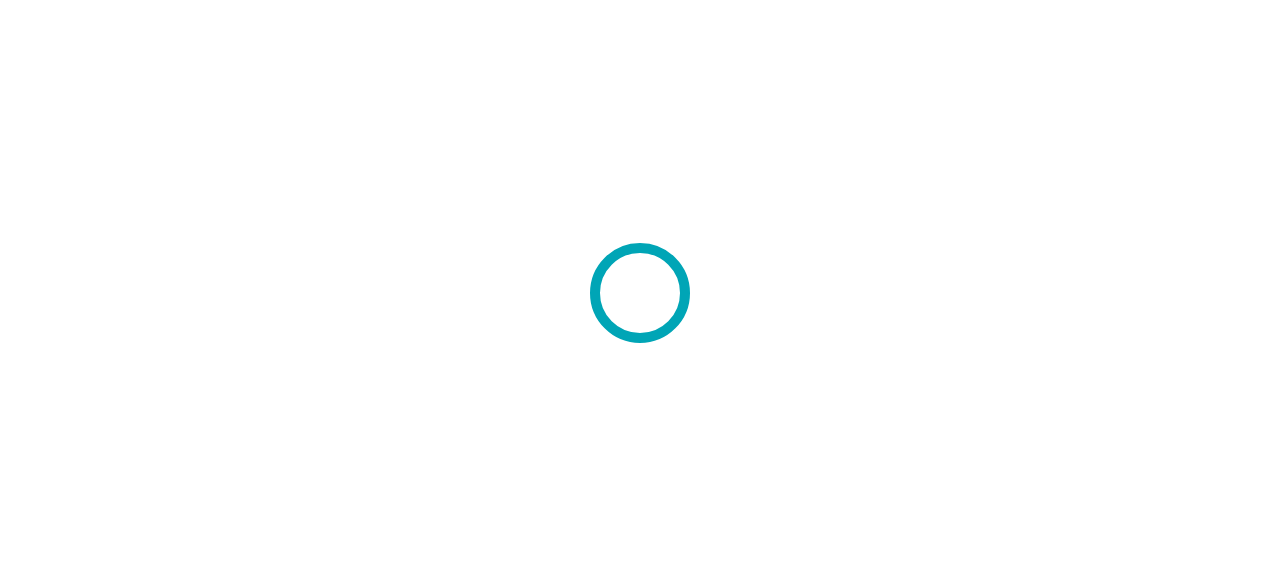 scroll, scrollTop: 0, scrollLeft: 0, axis: both 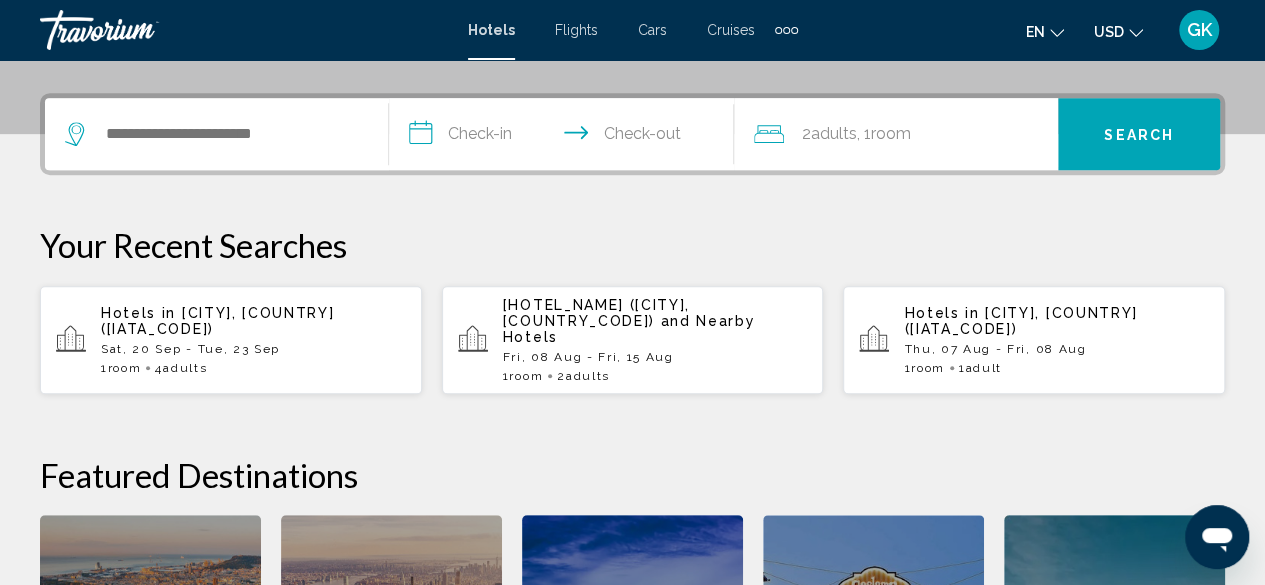 click on "Cruises" at bounding box center [731, 30] 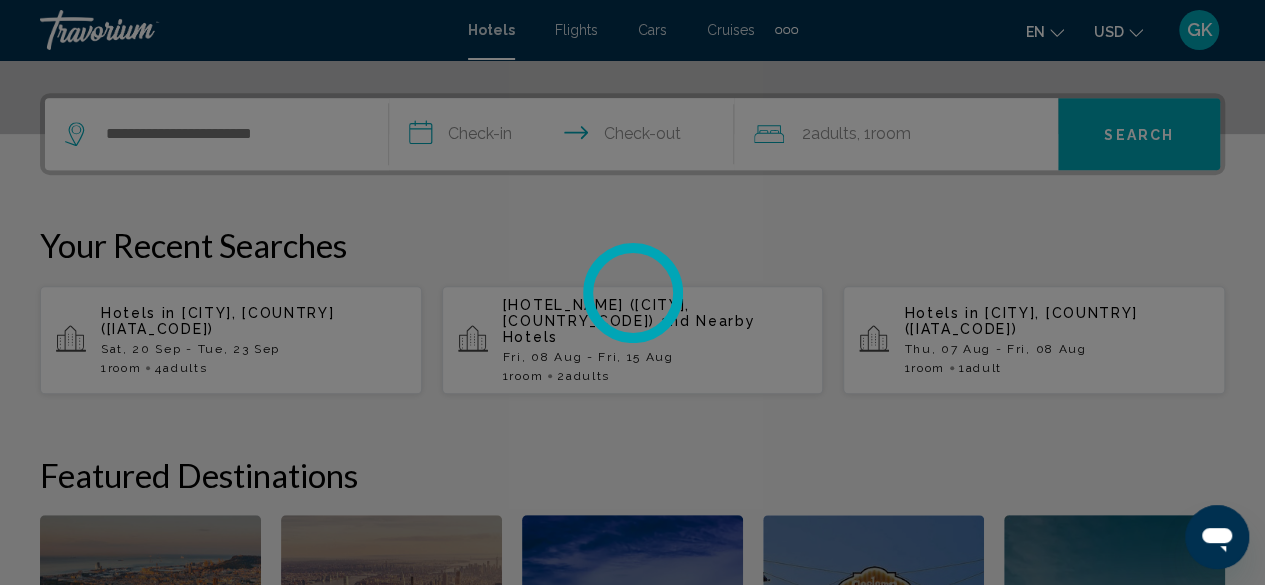 scroll, scrollTop: 0, scrollLeft: 0, axis: both 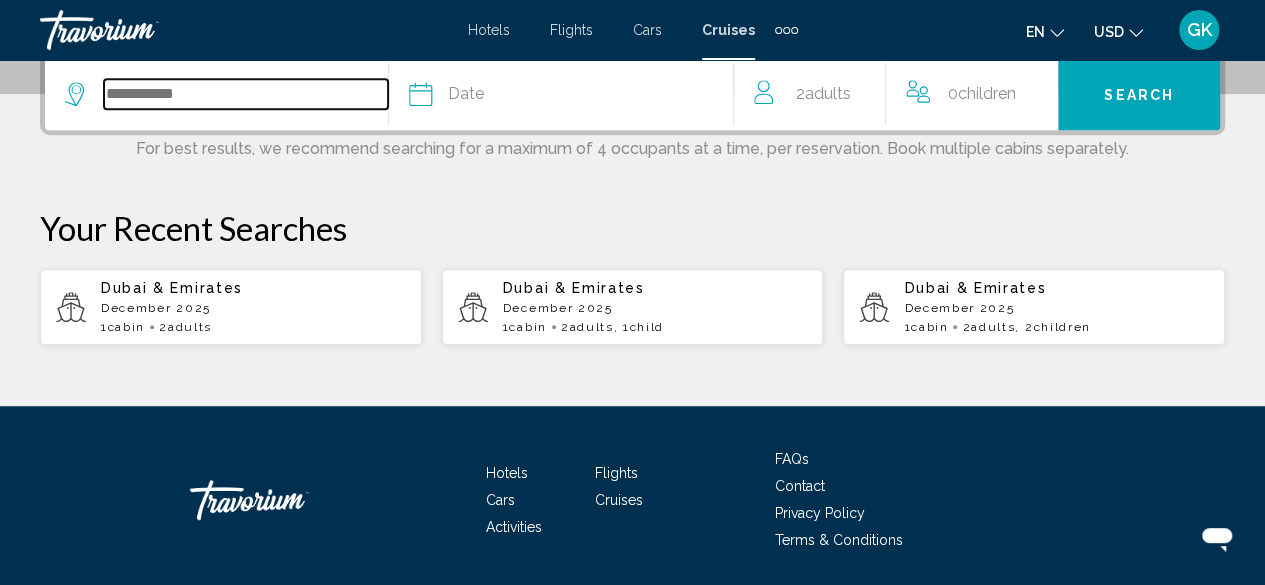 click at bounding box center [246, 94] 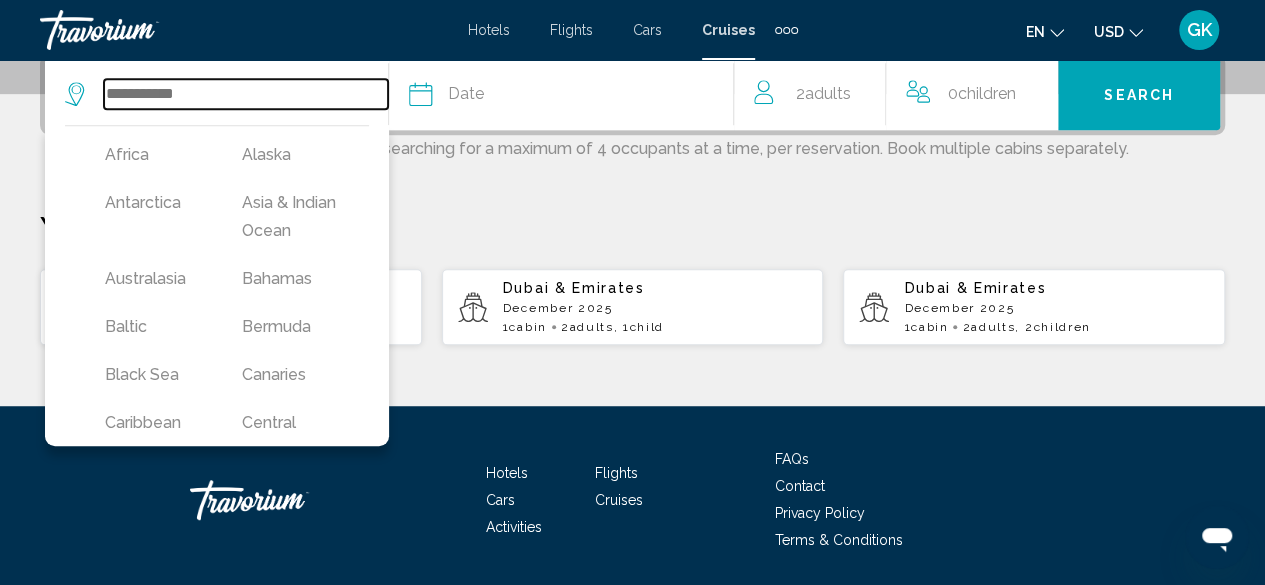 scroll, scrollTop: 494, scrollLeft: 0, axis: vertical 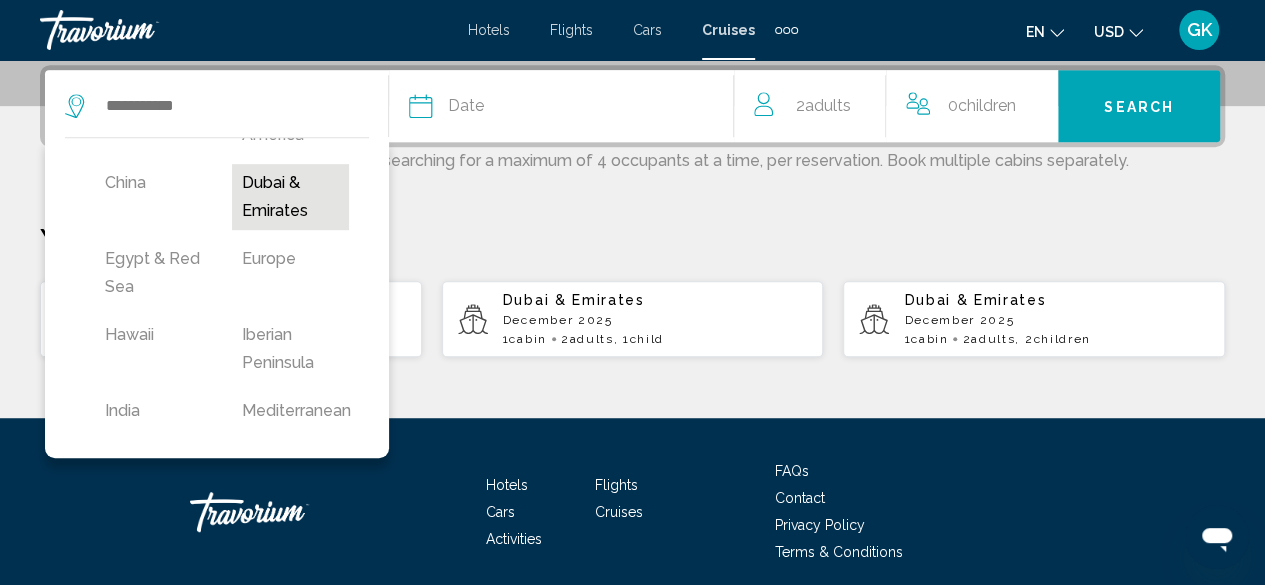 click on "Dubai & Emirates" at bounding box center [290, 197] 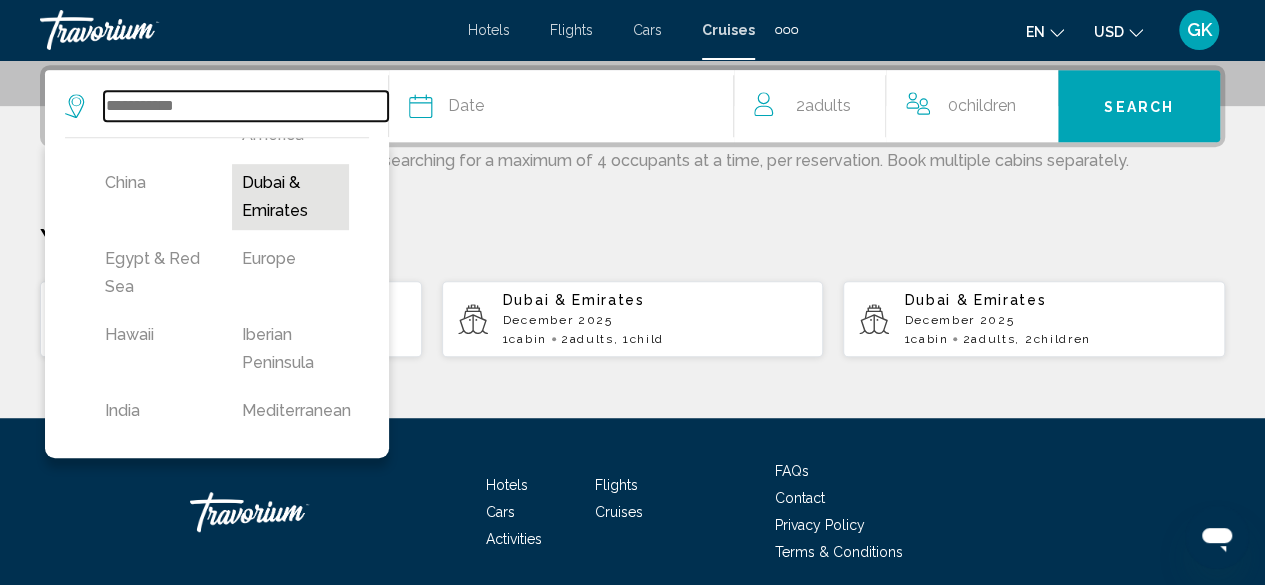 type on "**********" 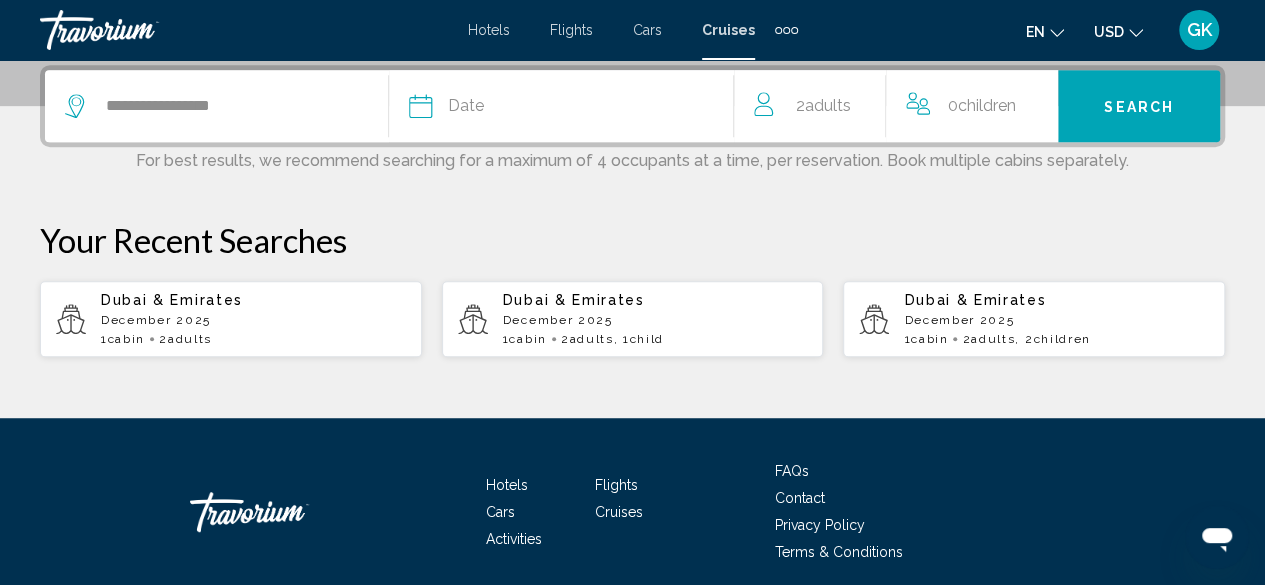 click on "Date" 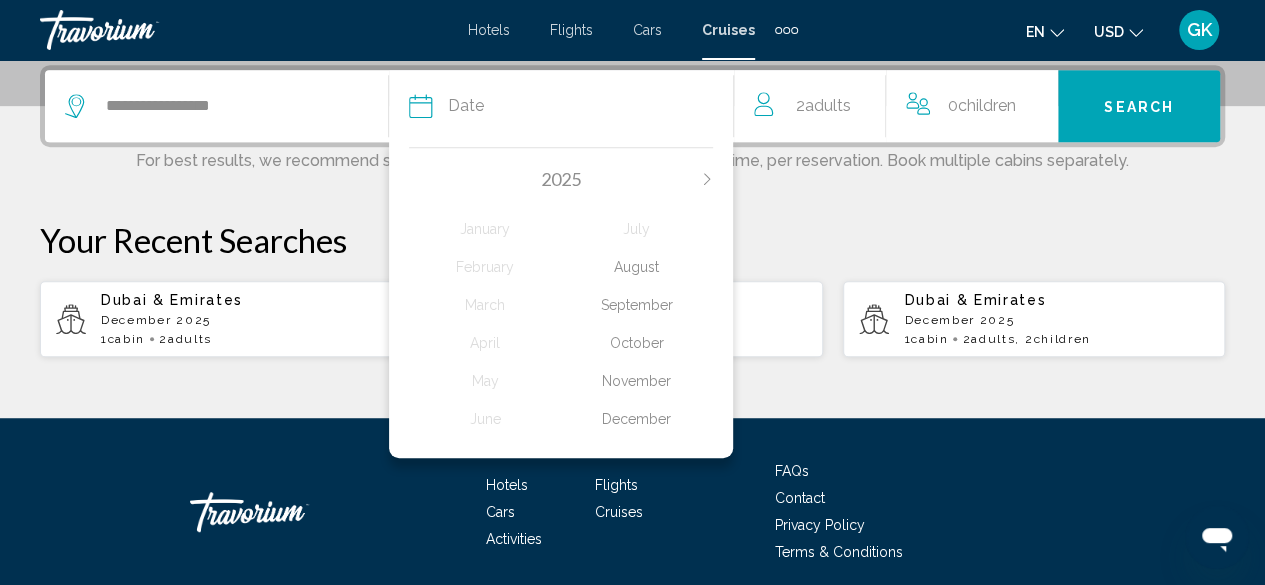 click on "October" 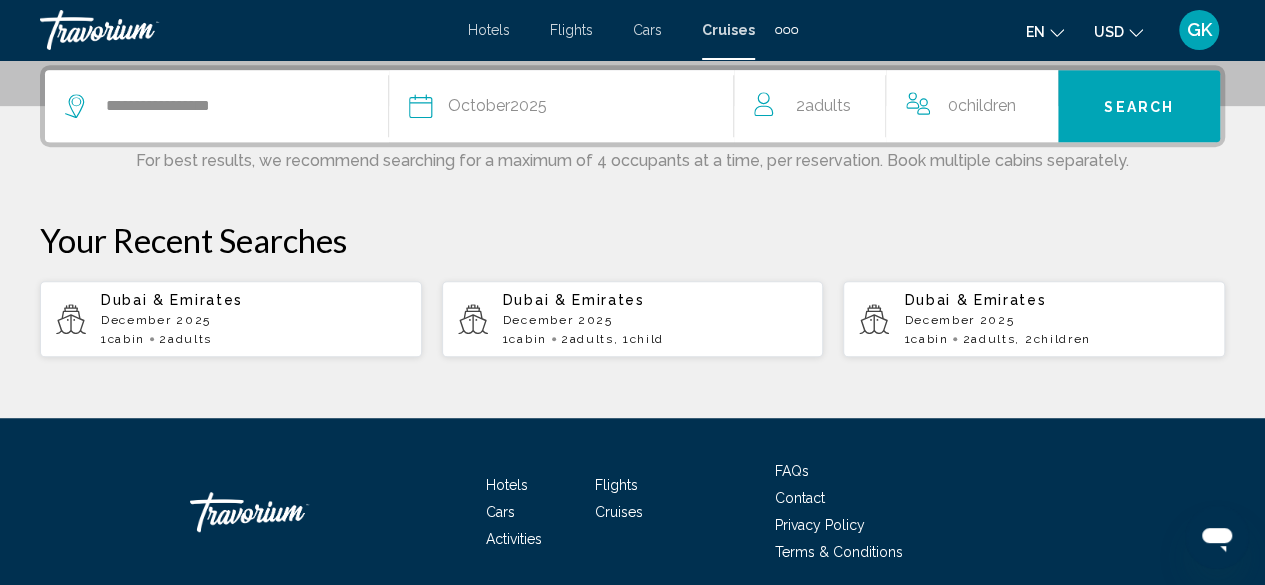 click on "0  Child Children" 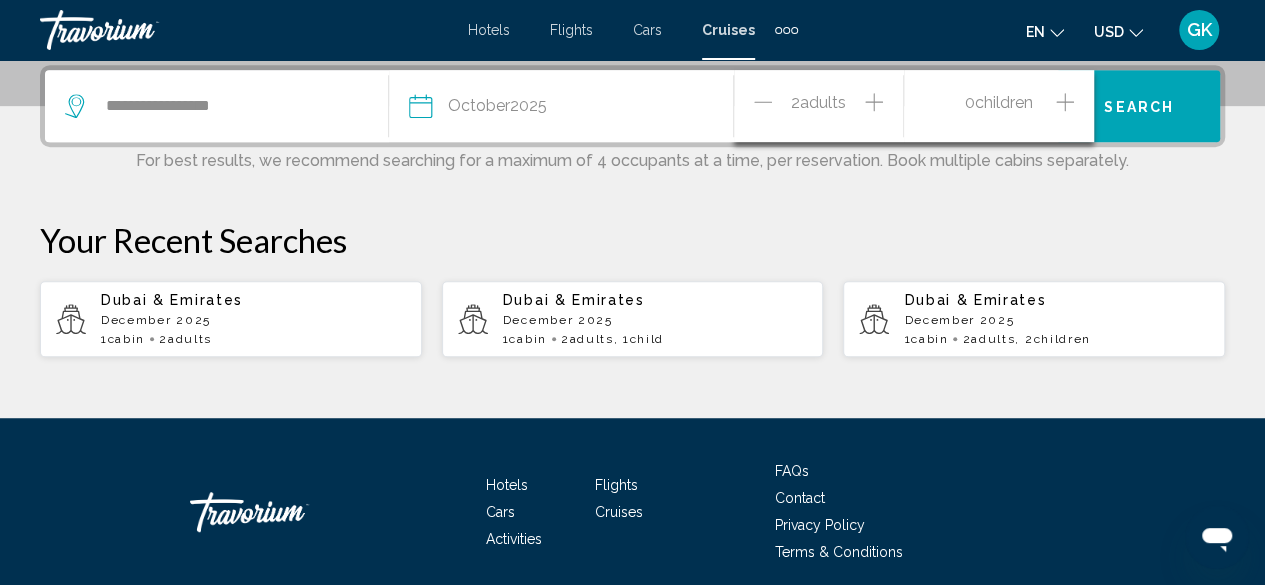 click 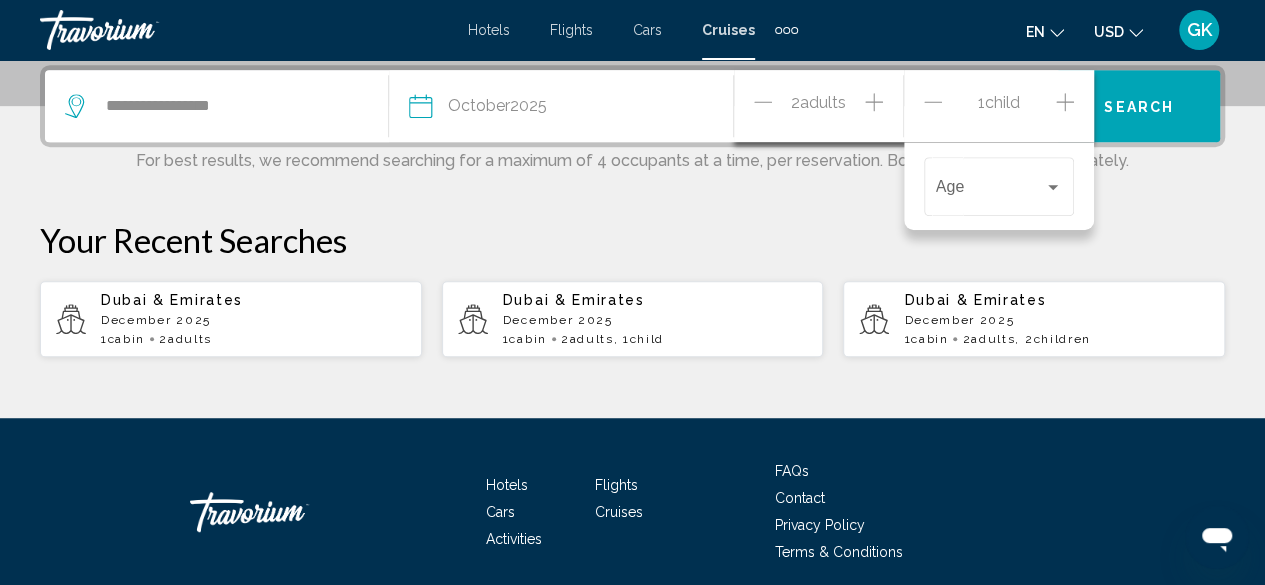 click 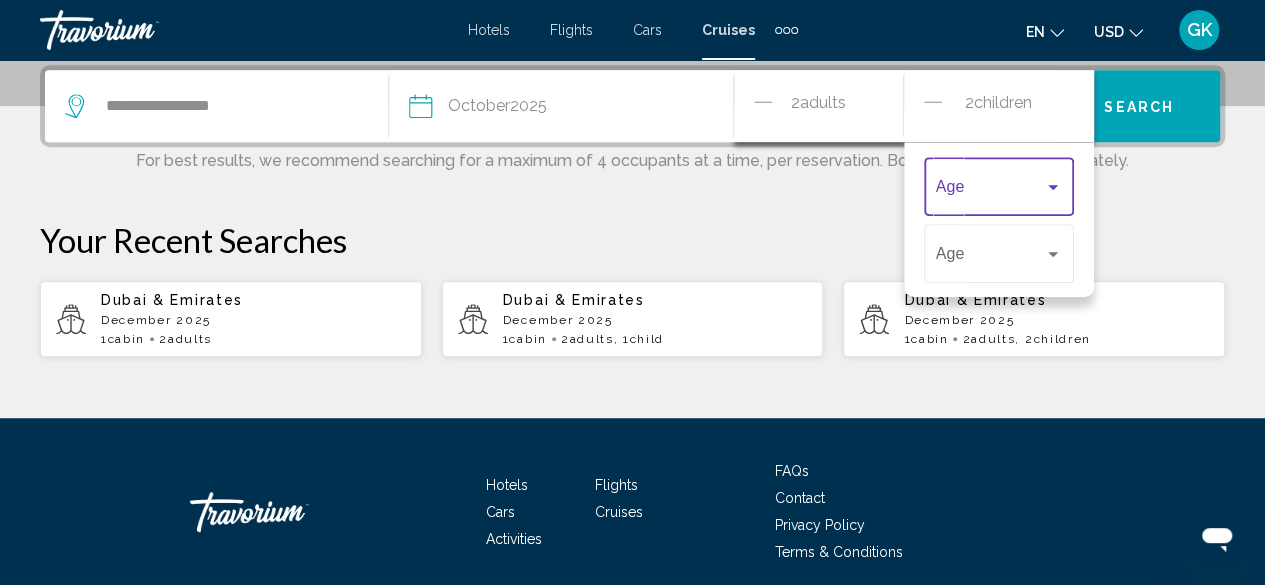 click at bounding box center [1053, 187] 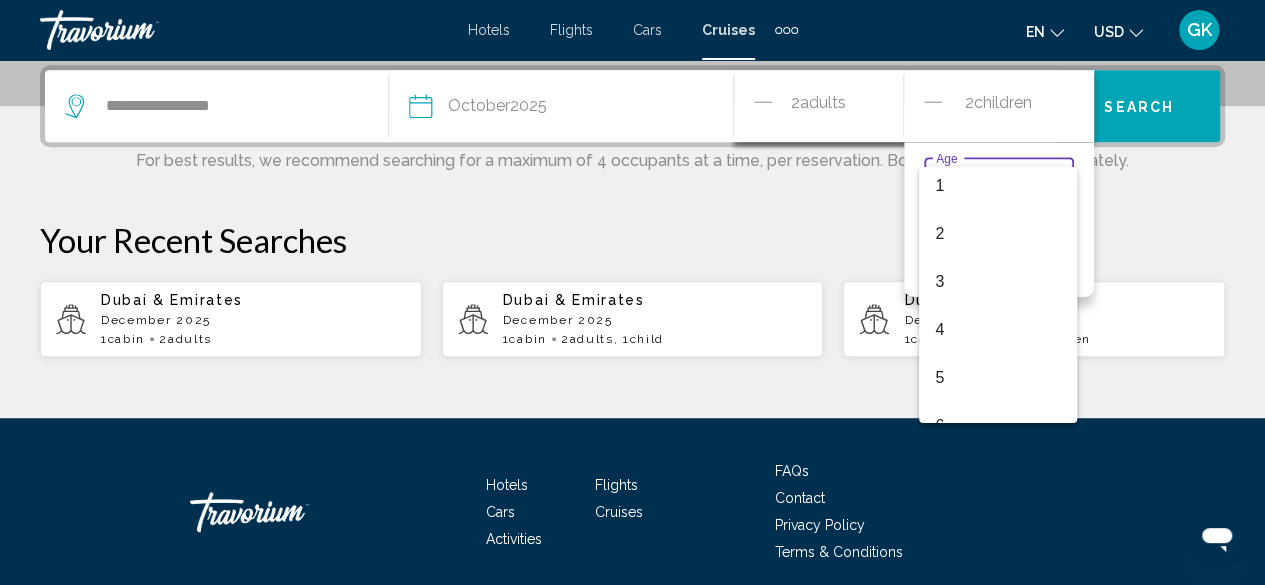 scroll, scrollTop: 66, scrollLeft: 0, axis: vertical 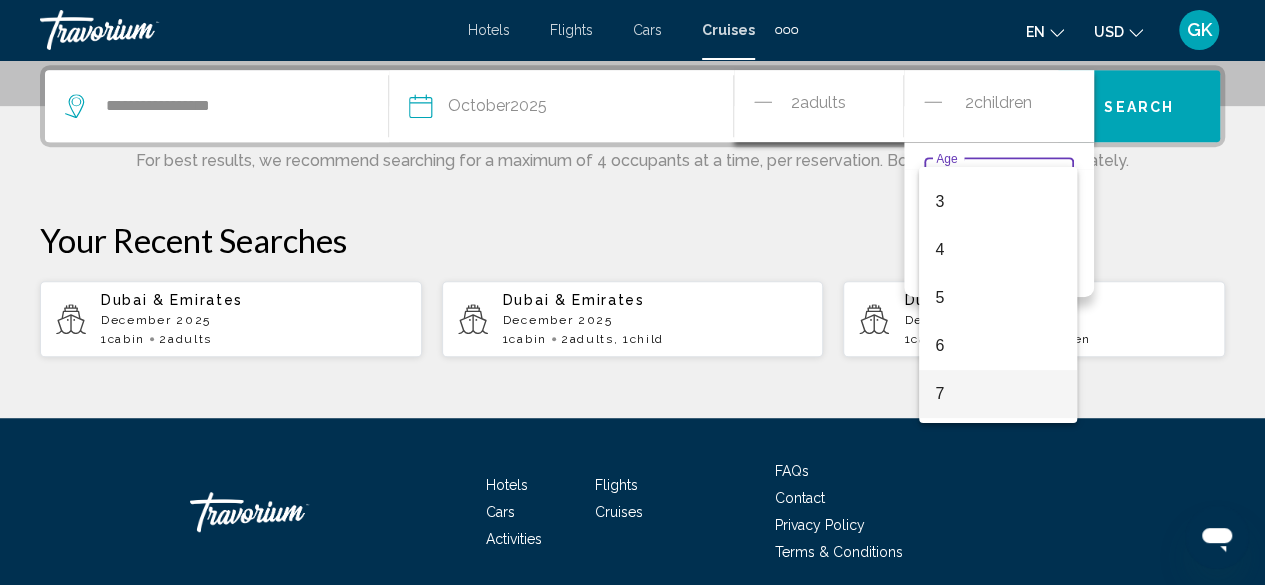 click on "7" at bounding box center [998, 394] 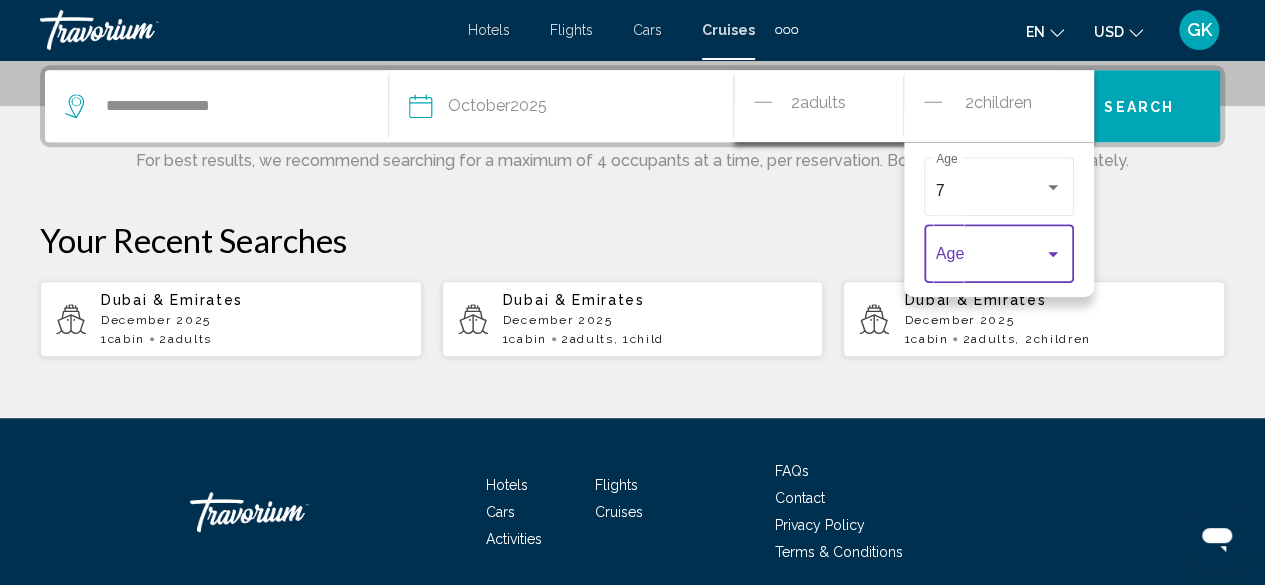 click at bounding box center (999, 258) 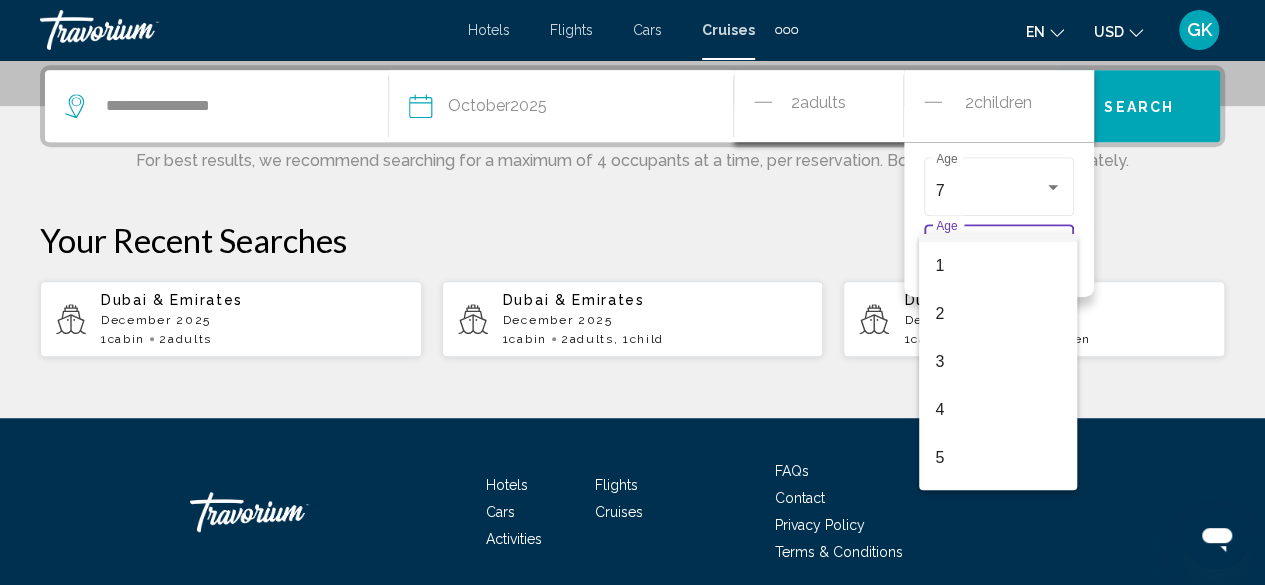 scroll, scrollTop: 146, scrollLeft: 0, axis: vertical 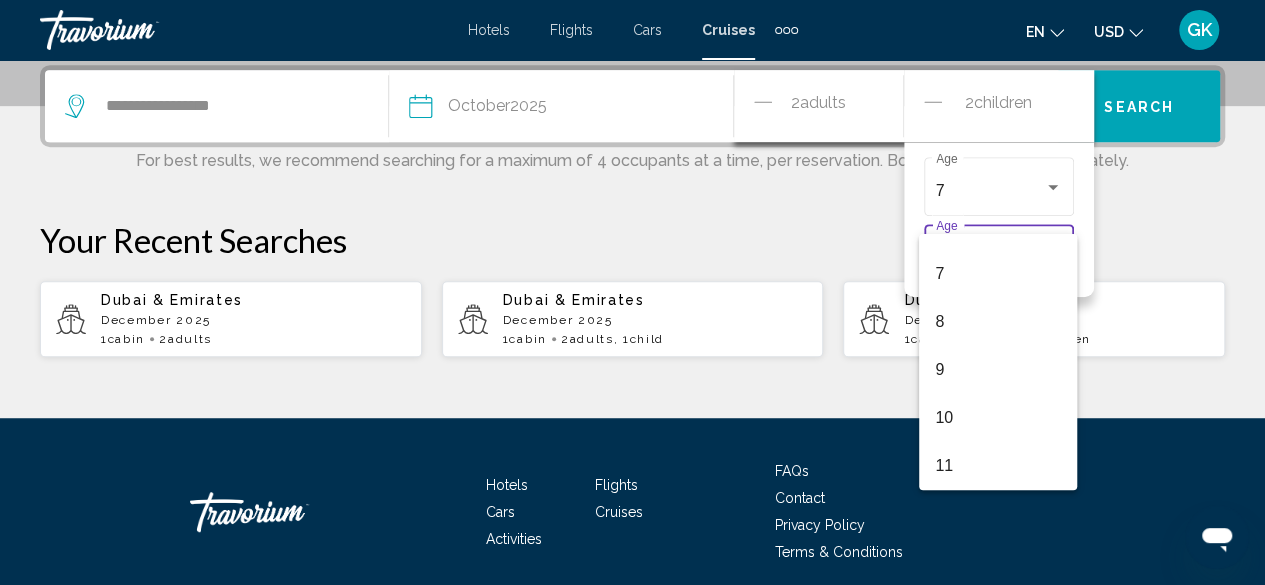 click at bounding box center (632, 292) 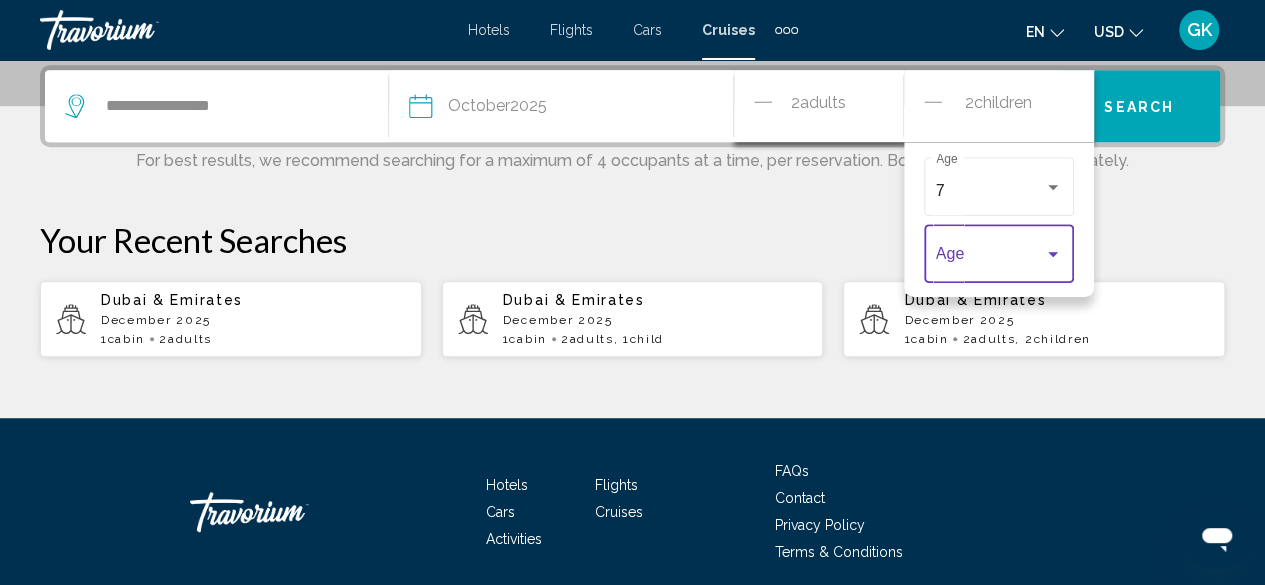 click at bounding box center (999, 258) 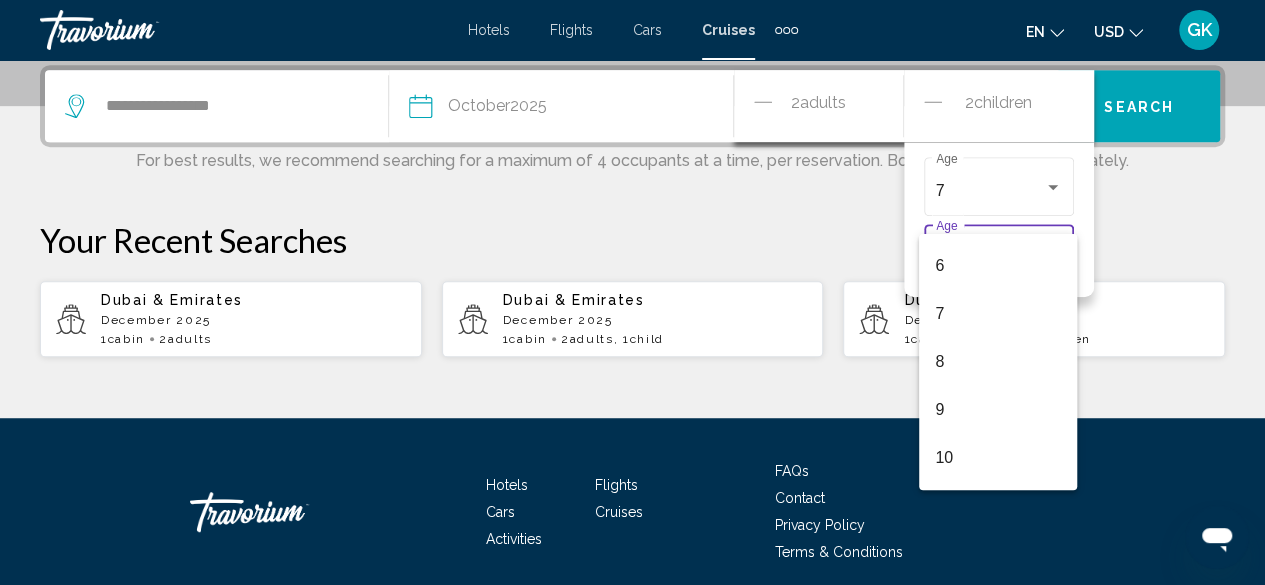 scroll, scrollTop: 320, scrollLeft: 0, axis: vertical 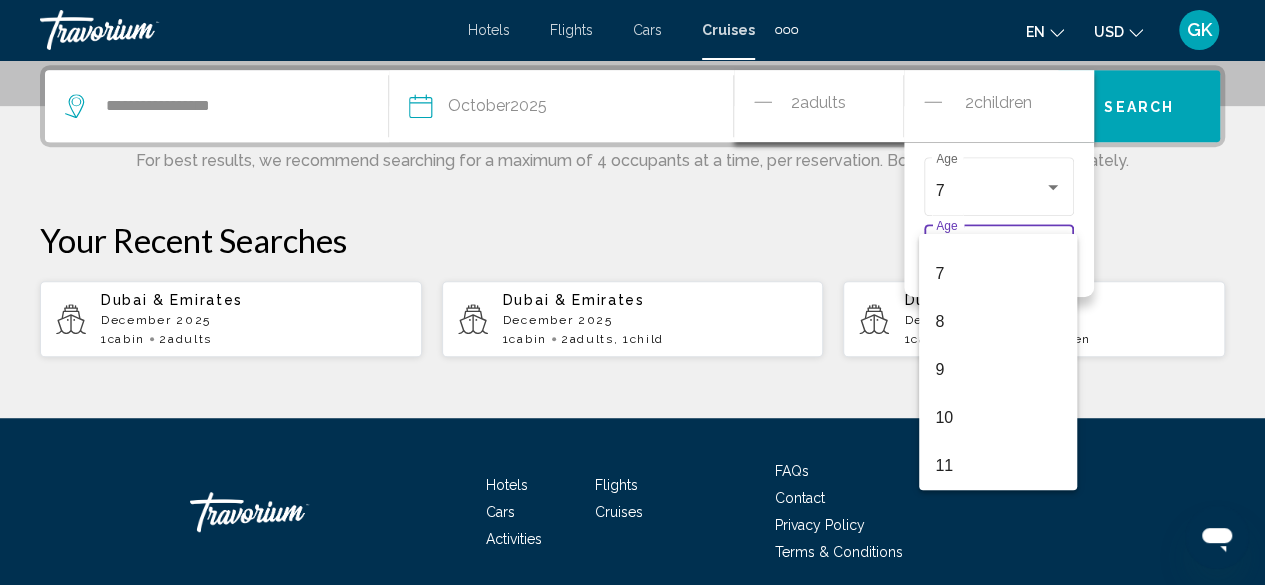 click at bounding box center (632, 292) 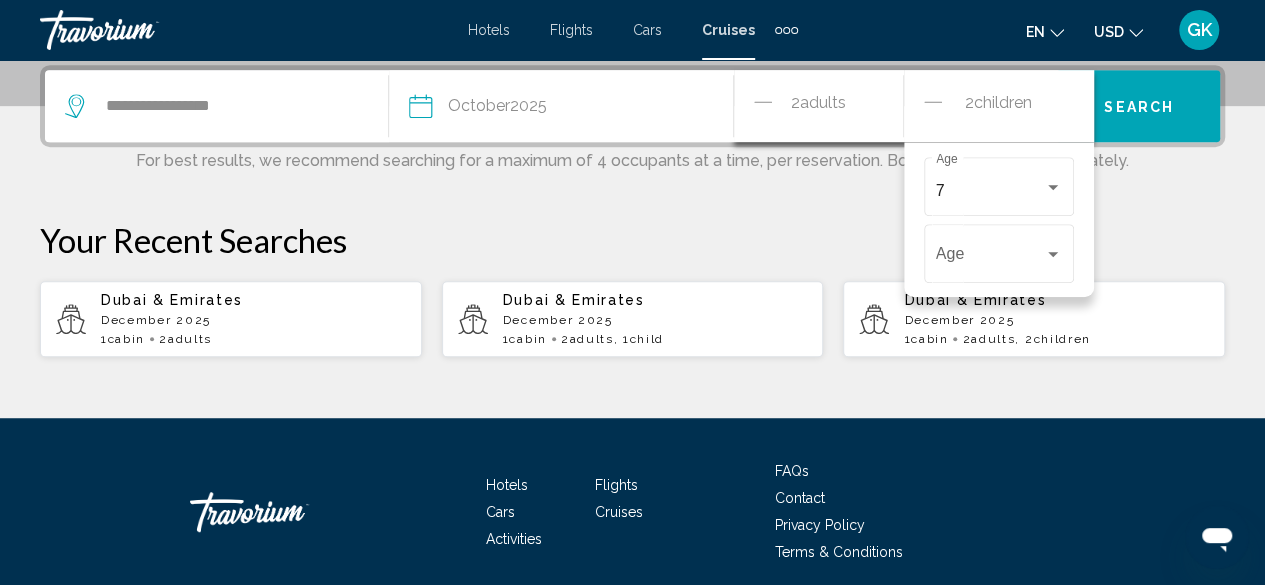 click on "Children" 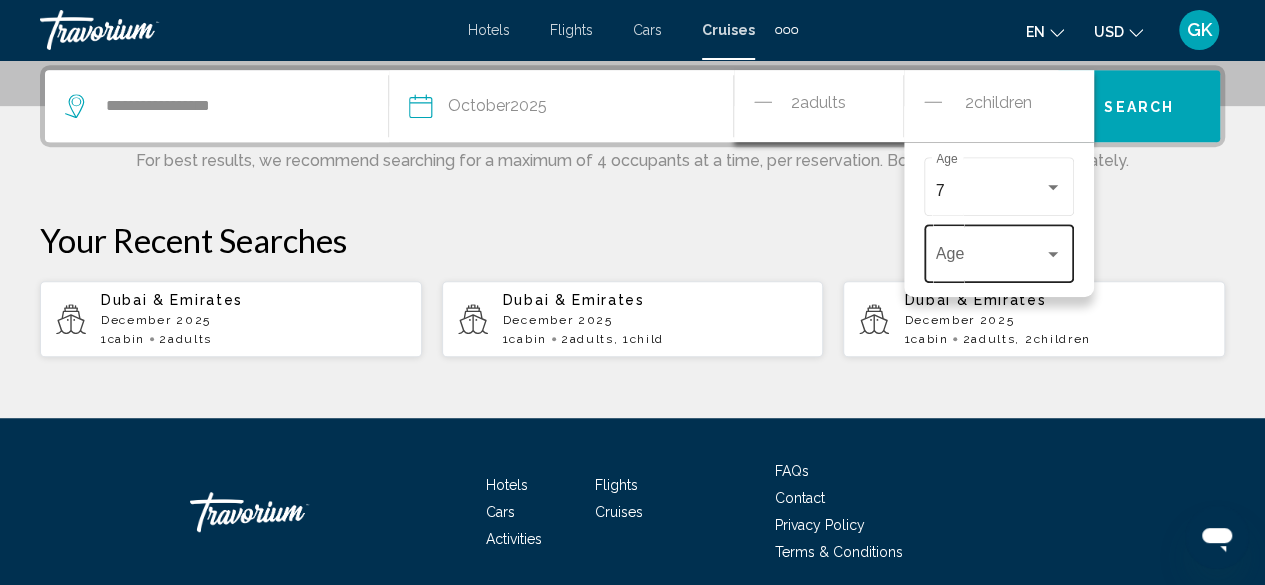click on "Age" at bounding box center [999, 251] 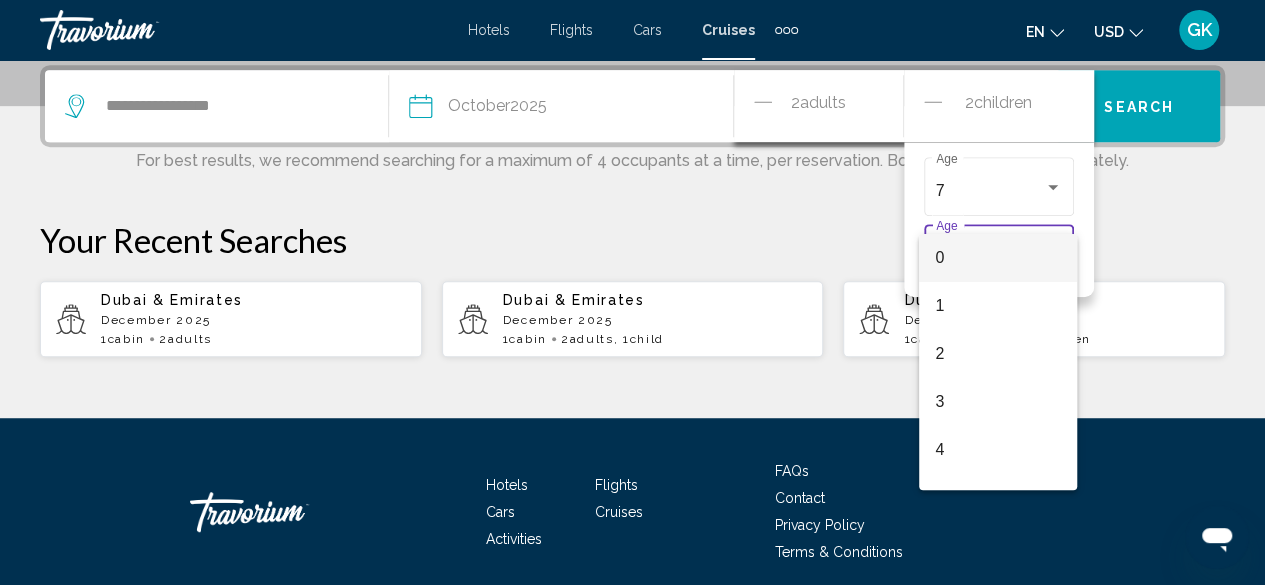 click on "0" at bounding box center (998, 258) 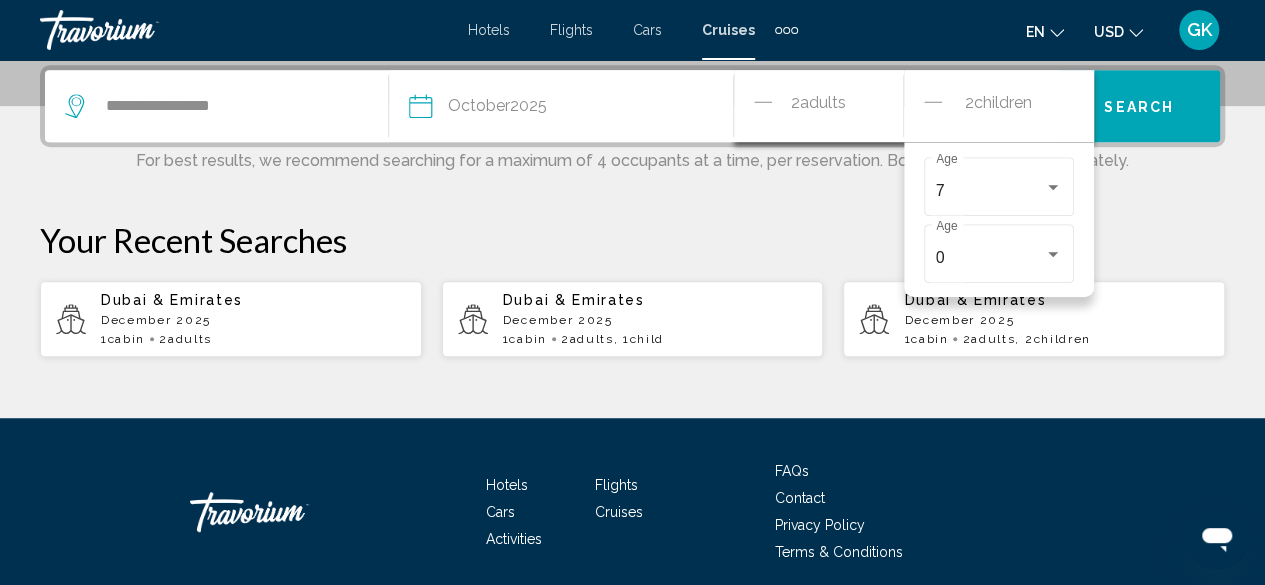 click on "0 Age" at bounding box center [999, 251] 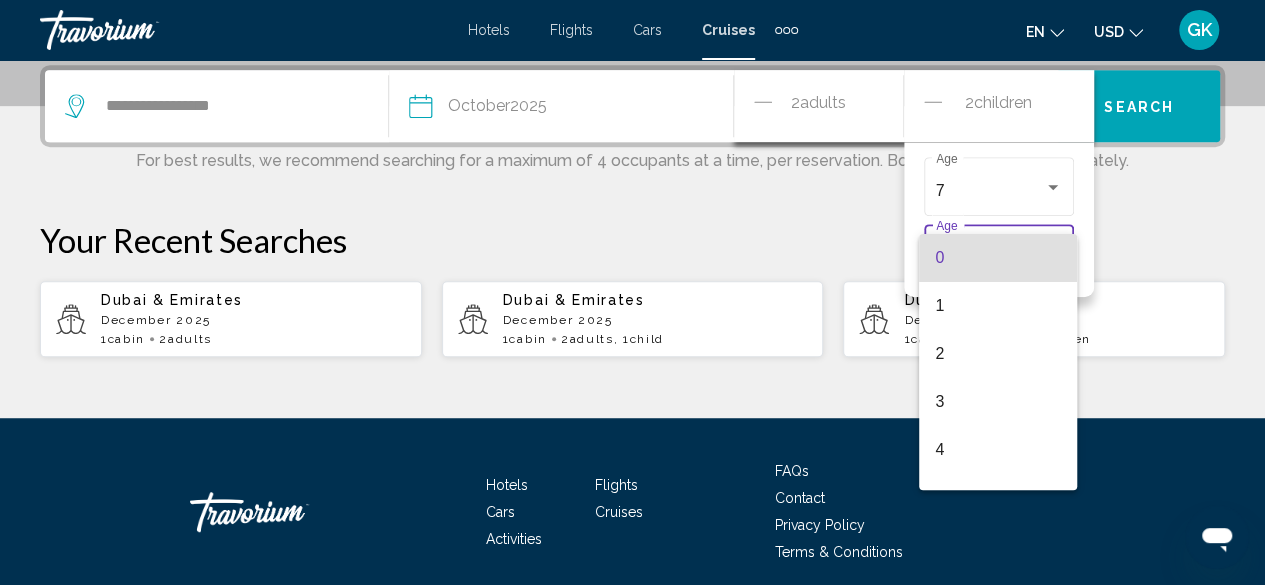 click at bounding box center (632, 292) 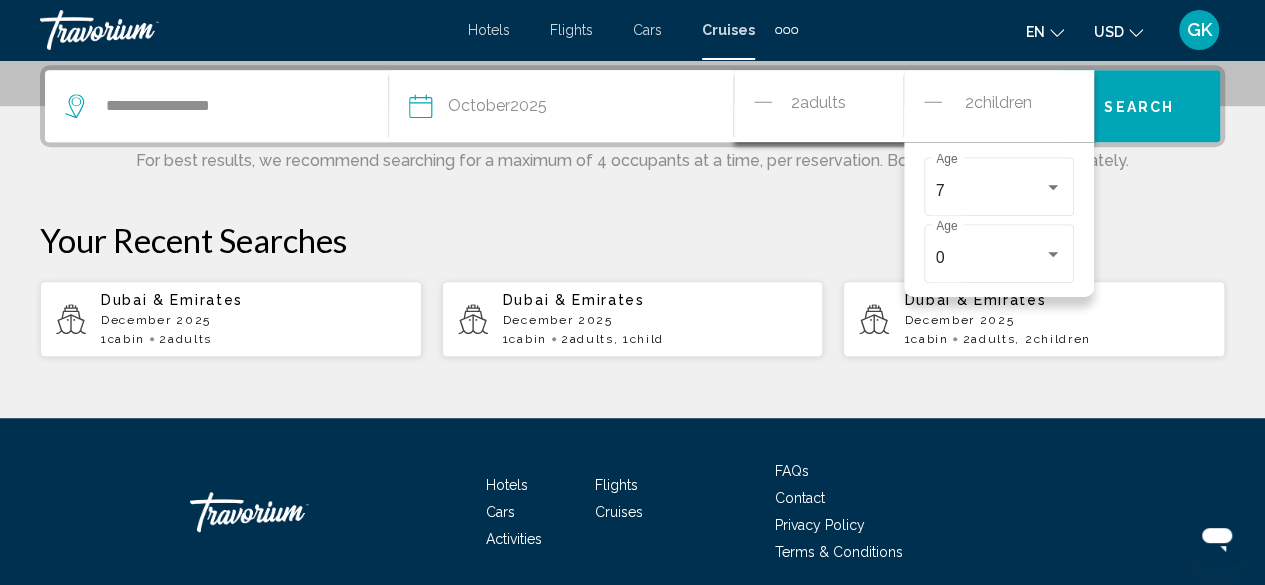 click on "2  Child Children" 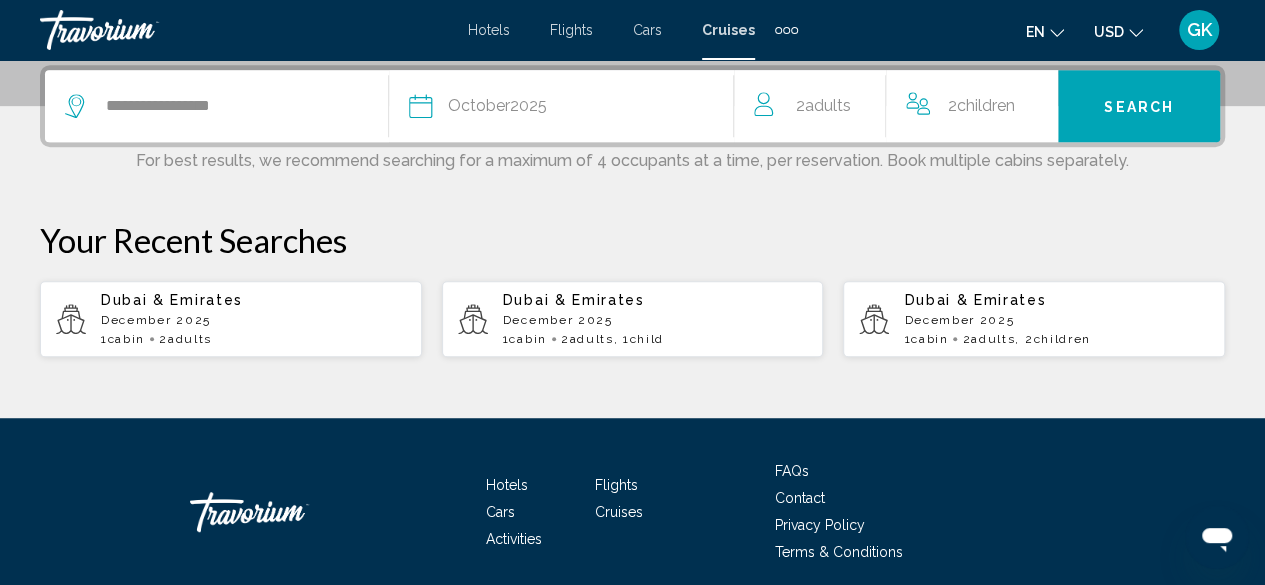 click on "2  Adult Adults" 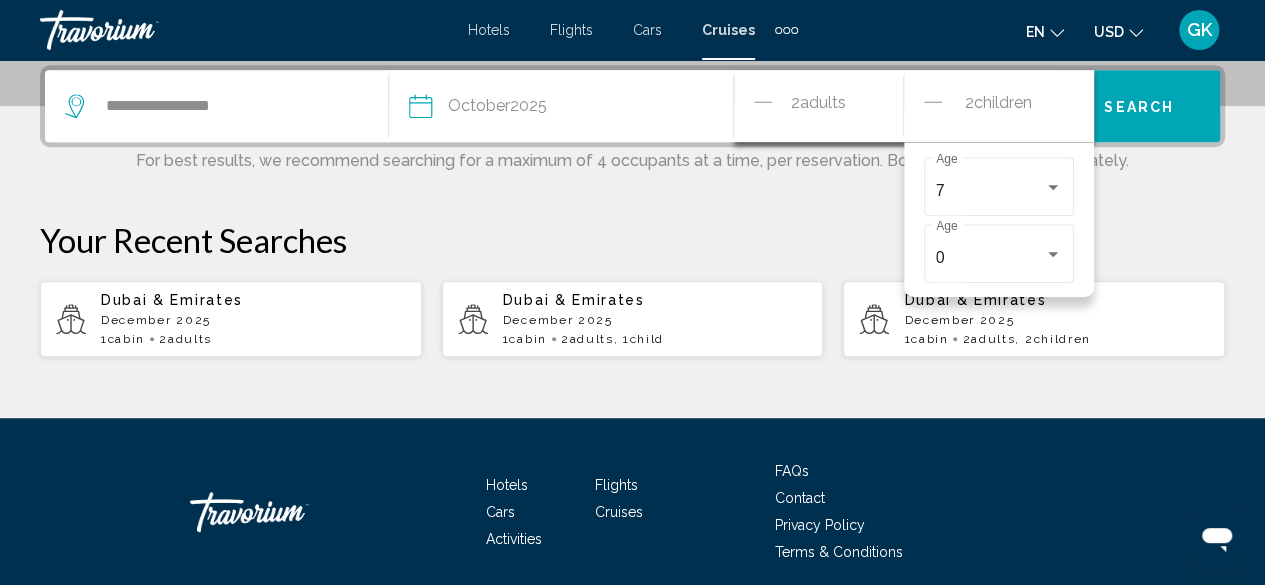 click on "Children" 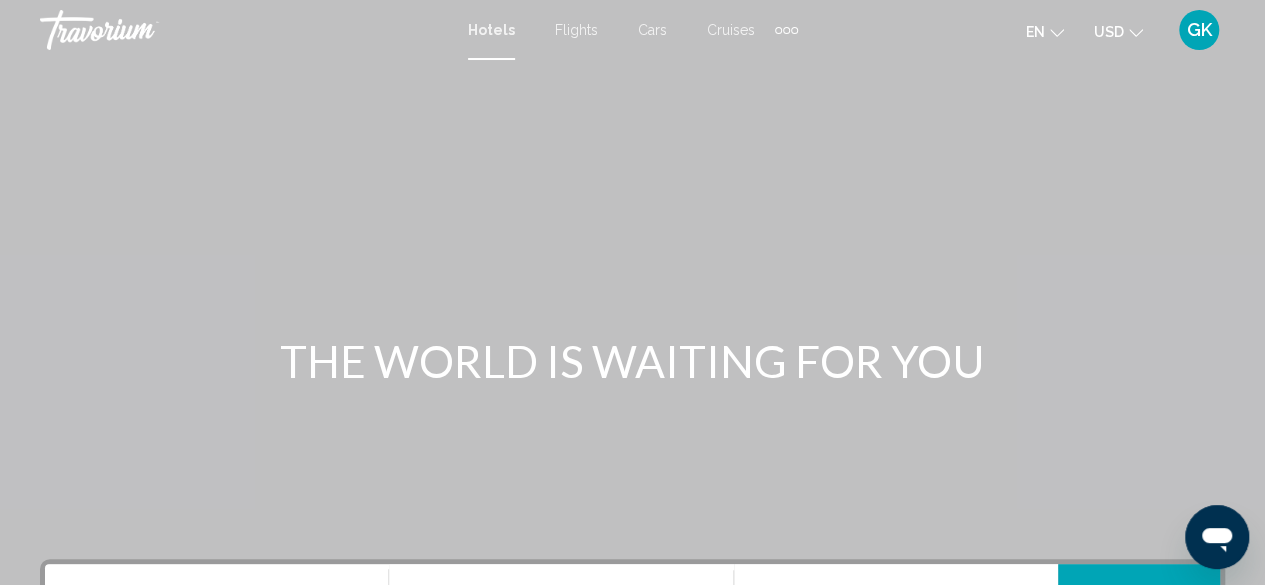 click on "Cruises" at bounding box center [731, 30] 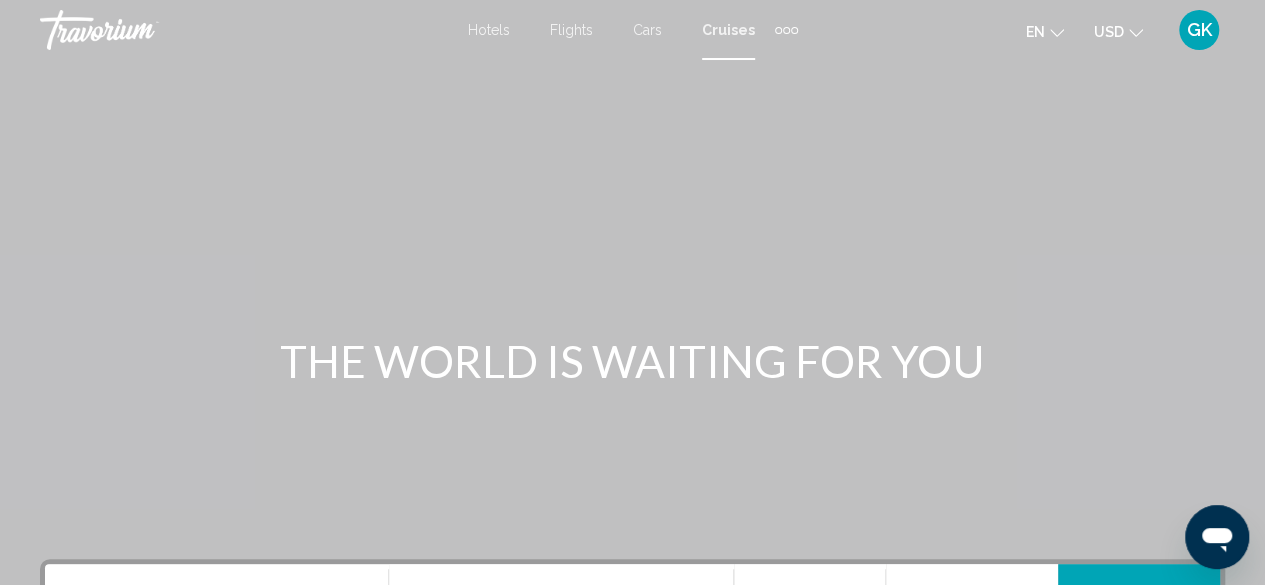 click on "Cruises" at bounding box center (728, 30) 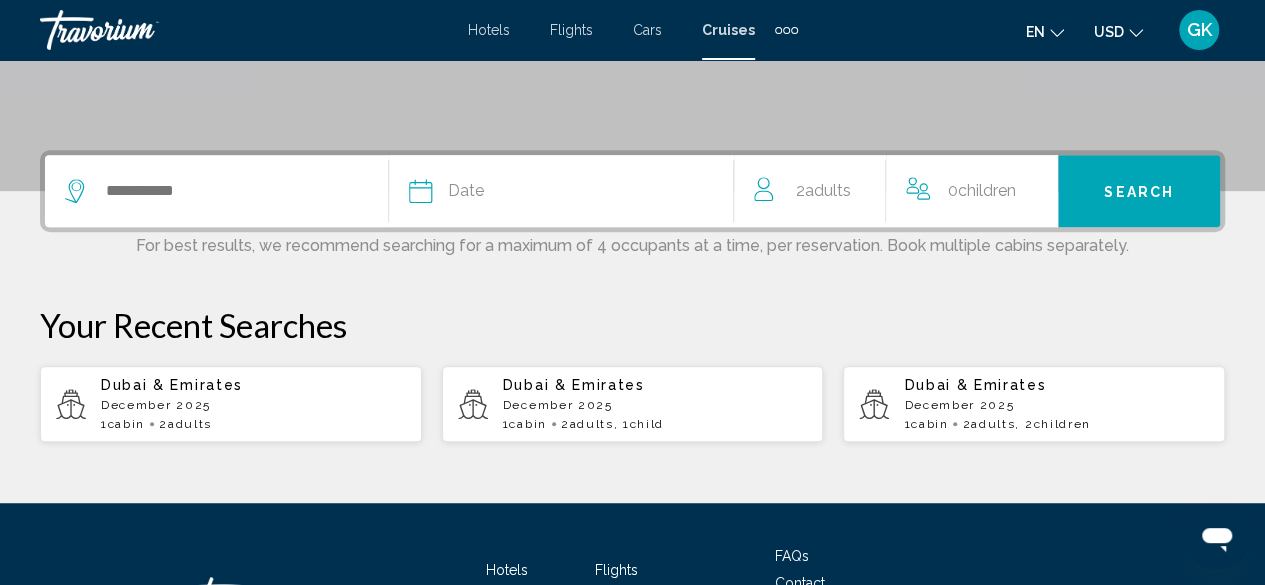 scroll, scrollTop: 406, scrollLeft: 0, axis: vertical 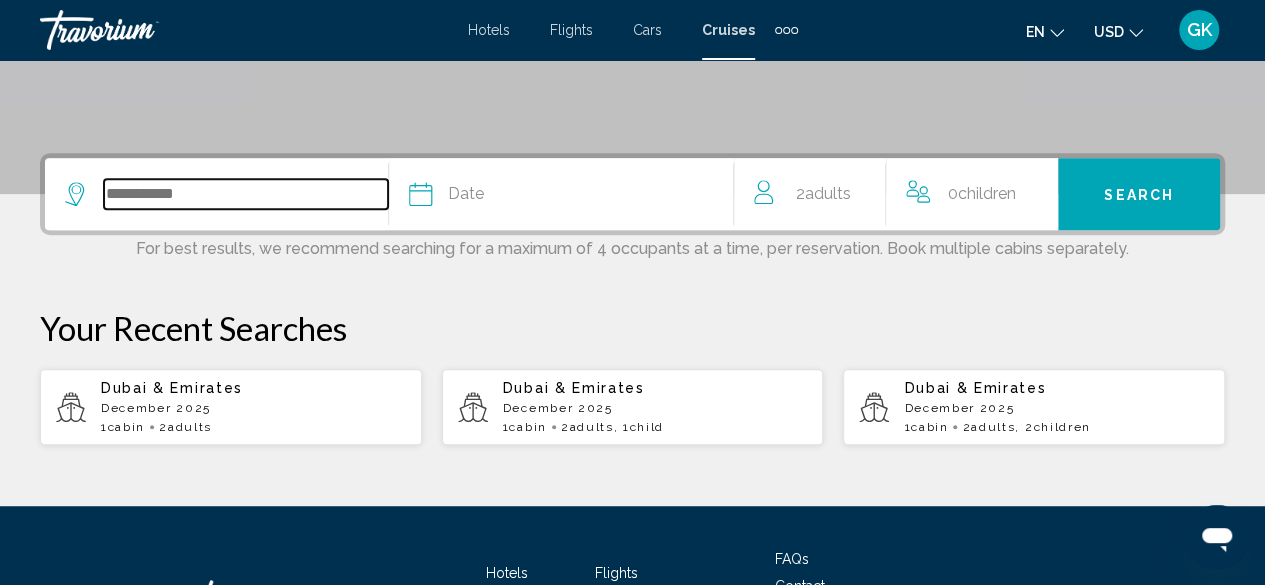 click at bounding box center [246, 194] 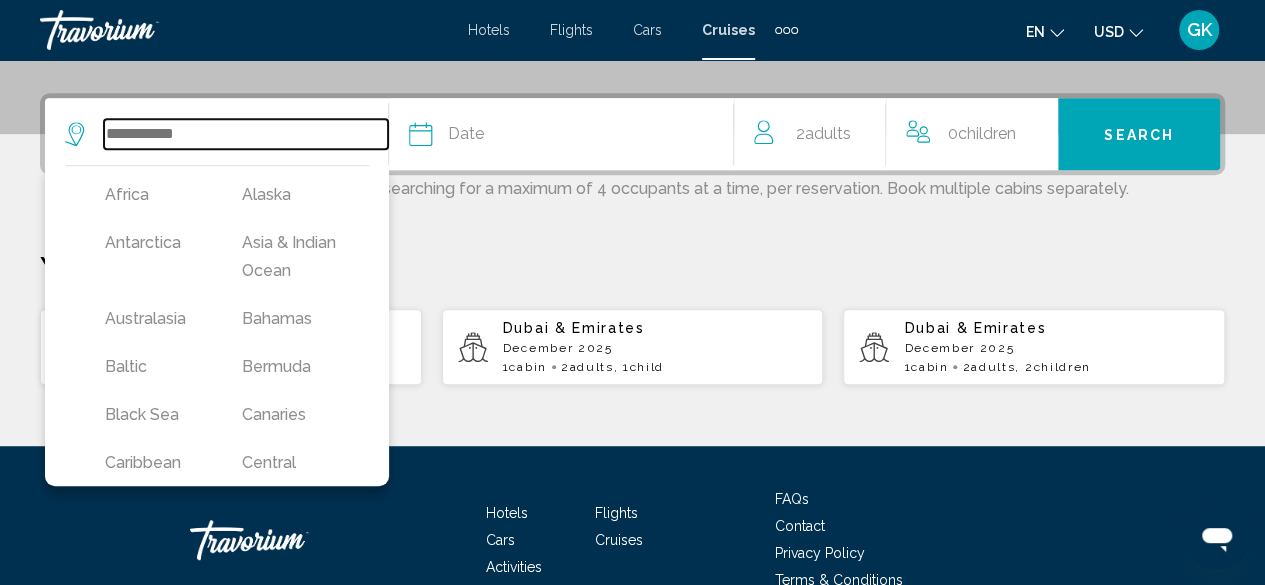 scroll, scrollTop: 494, scrollLeft: 0, axis: vertical 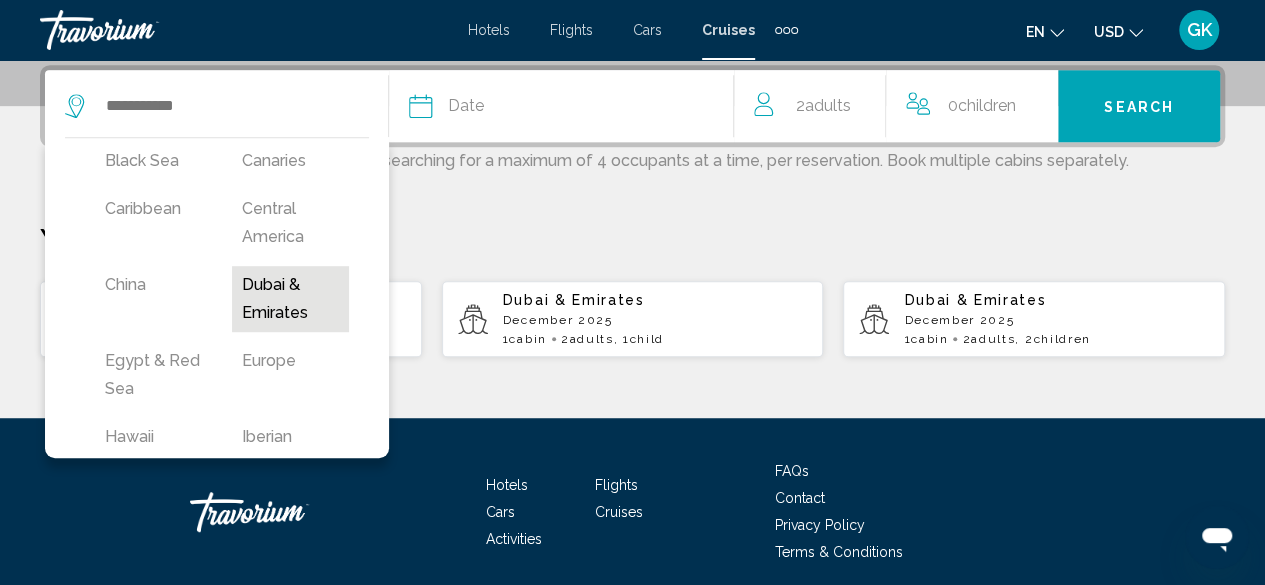 click on "Dubai & Emirates" at bounding box center (290, 299) 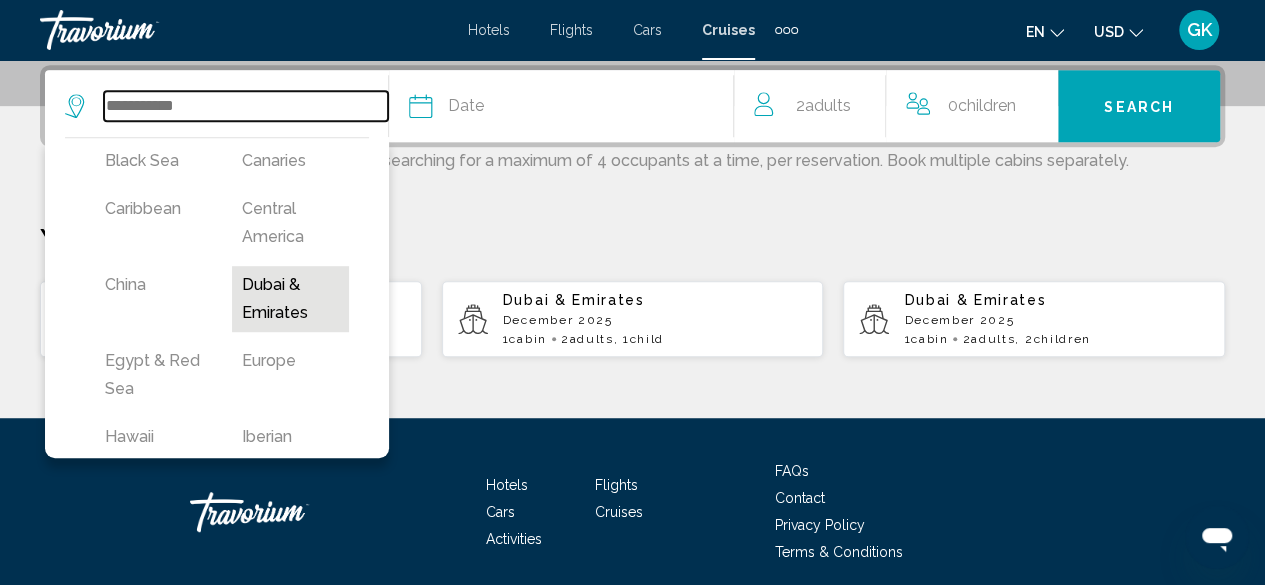 type on "**********" 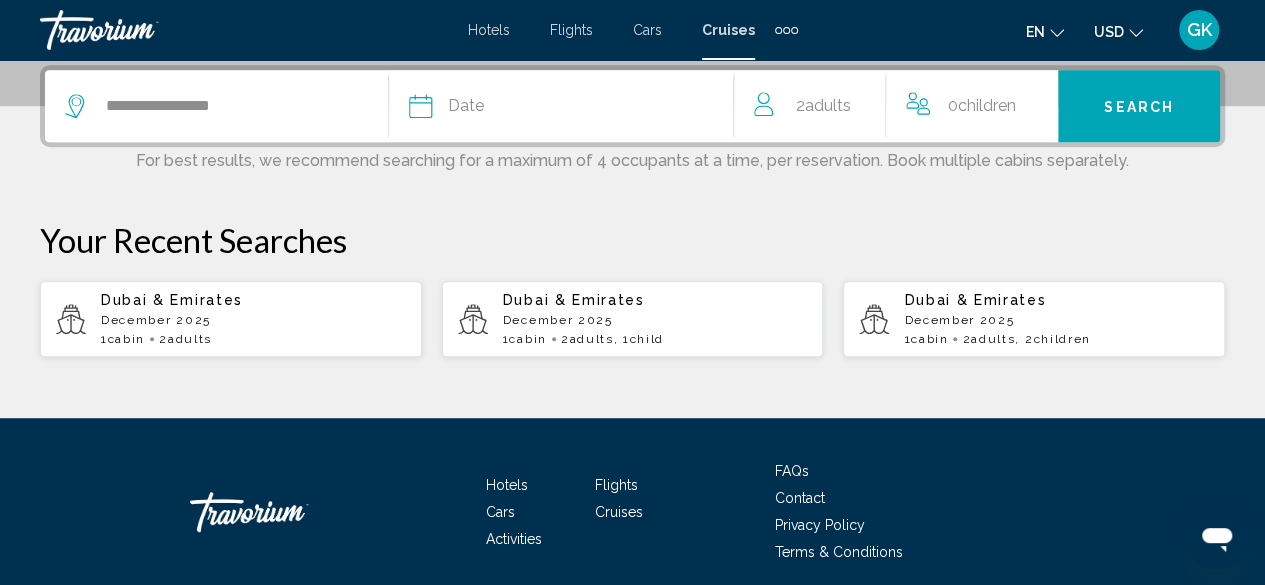 click on "Date" 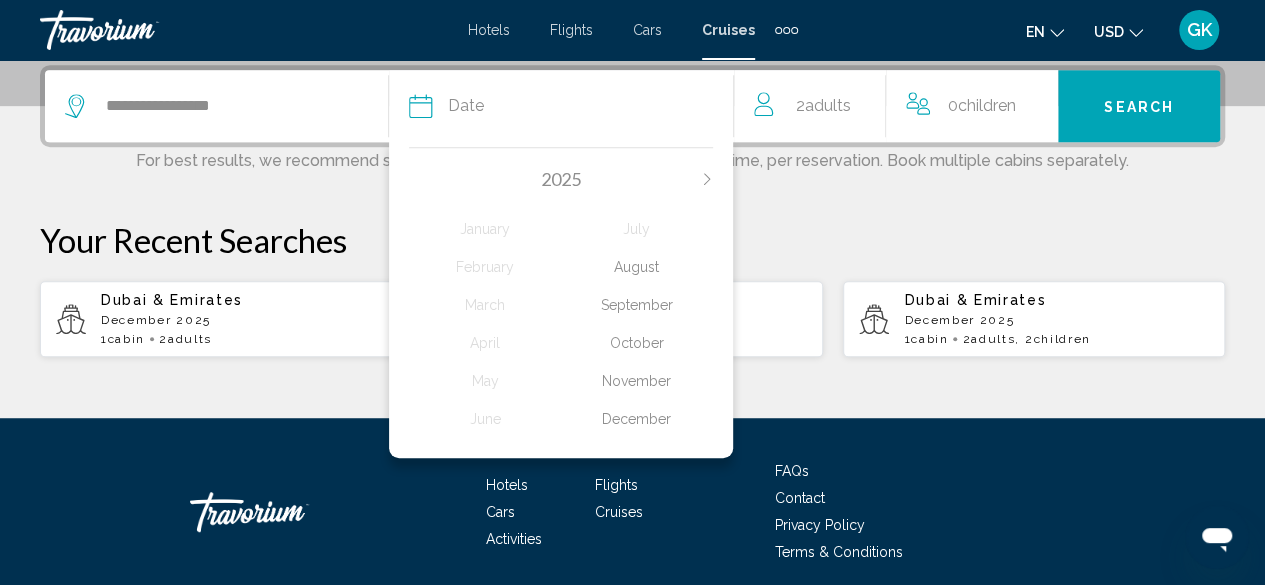click on "October" 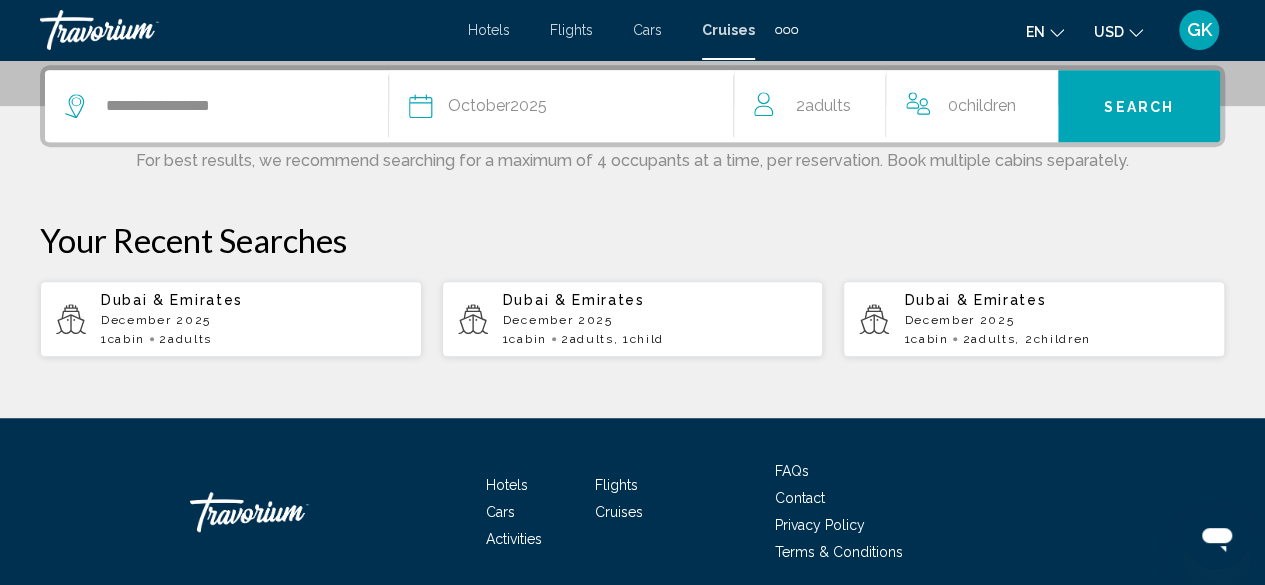 click on "Adults" 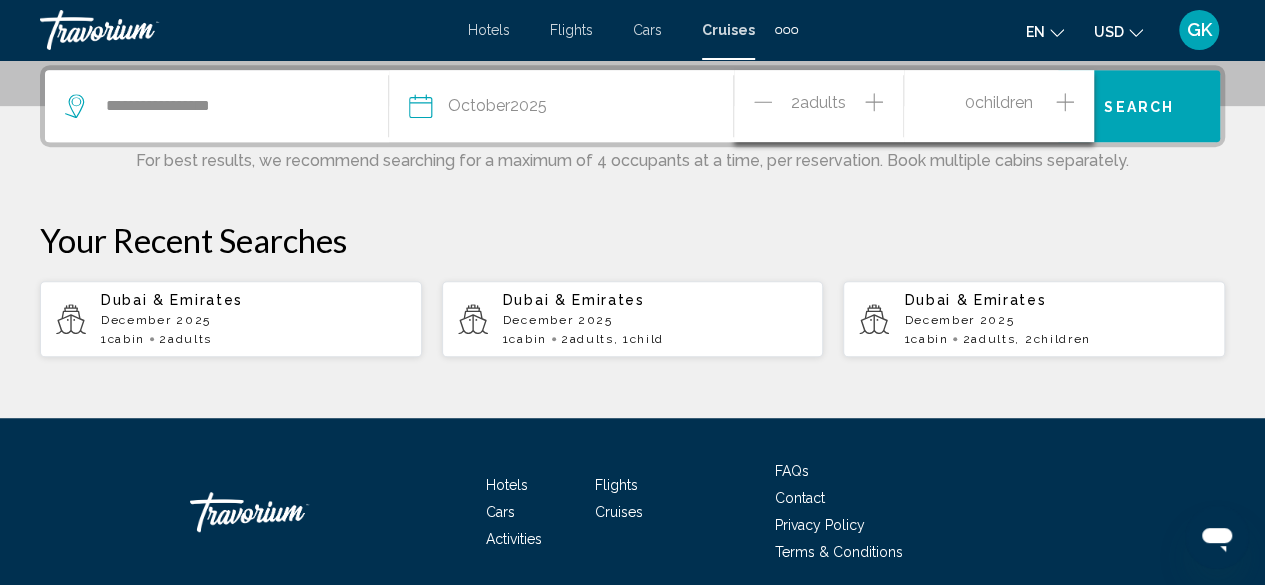click 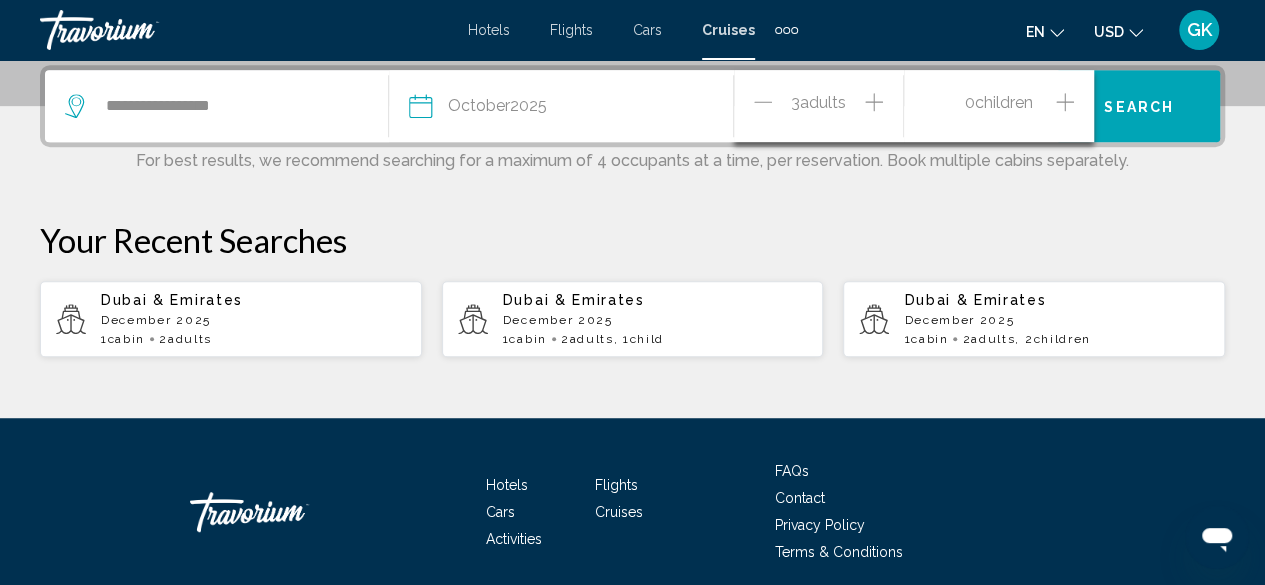 click 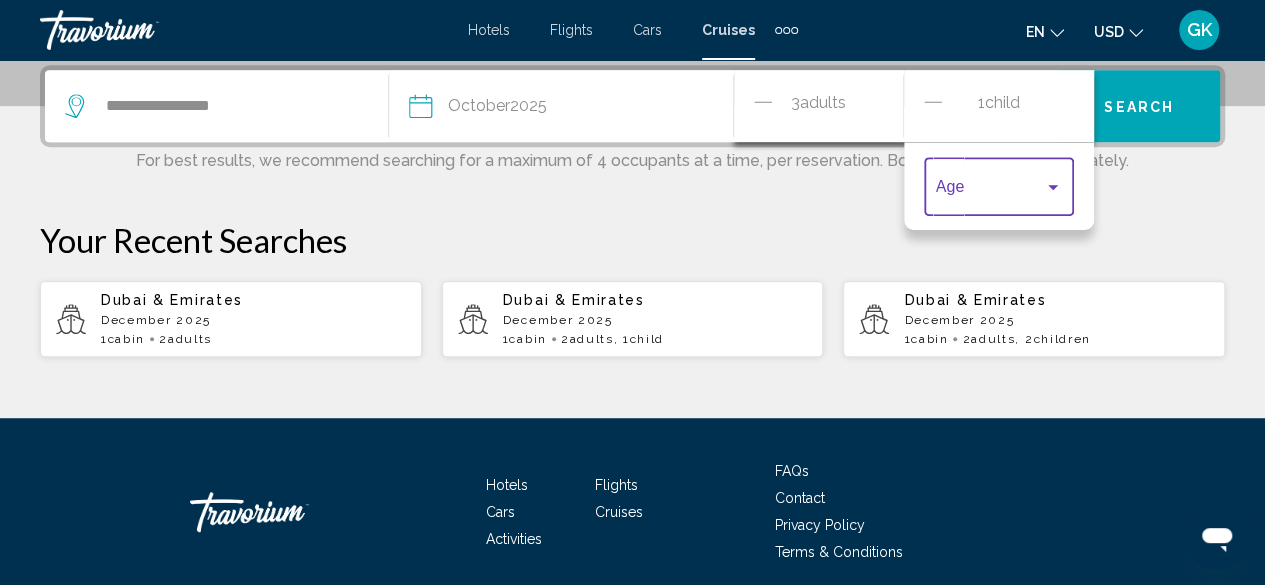 click at bounding box center (1053, 187) 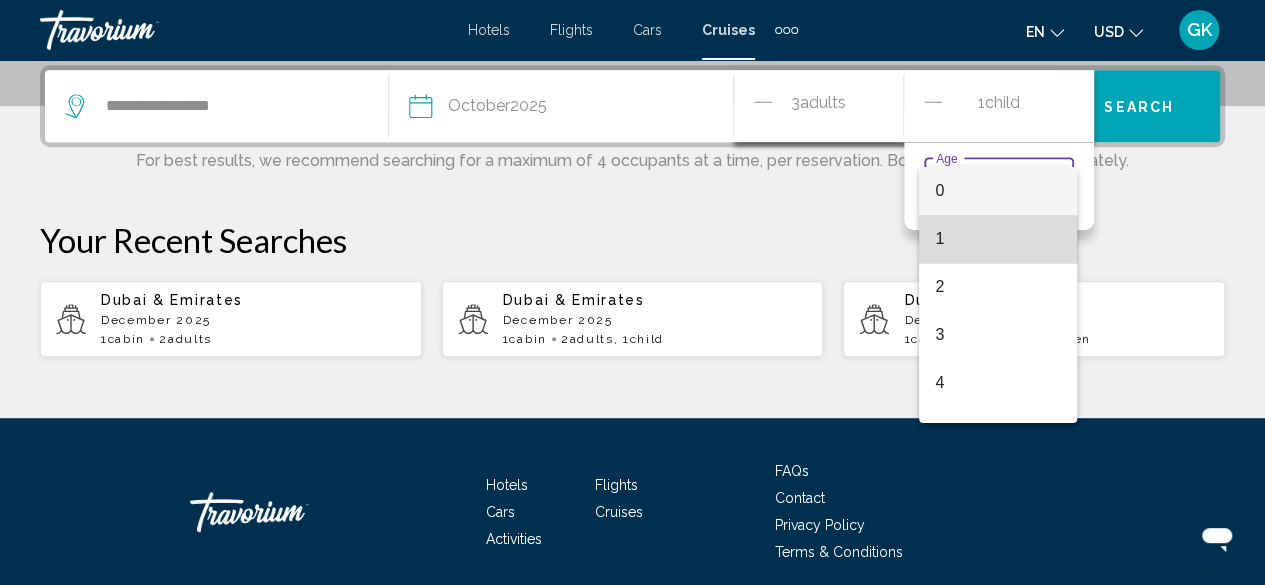 click on "1" at bounding box center (998, 239) 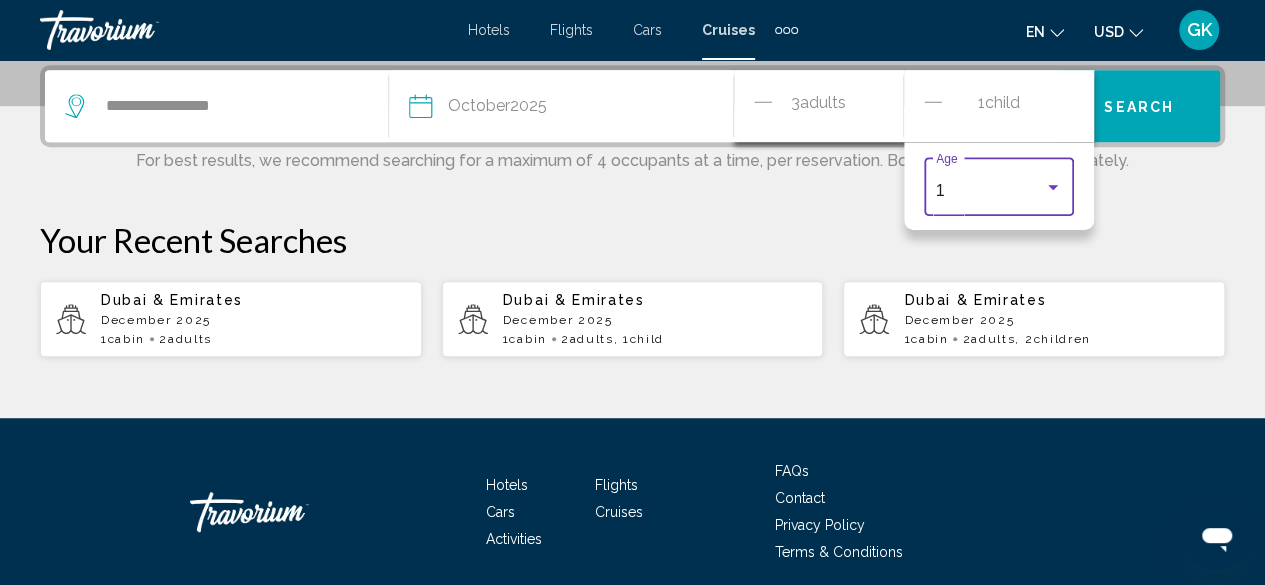 click at bounding box center (1053, 187) 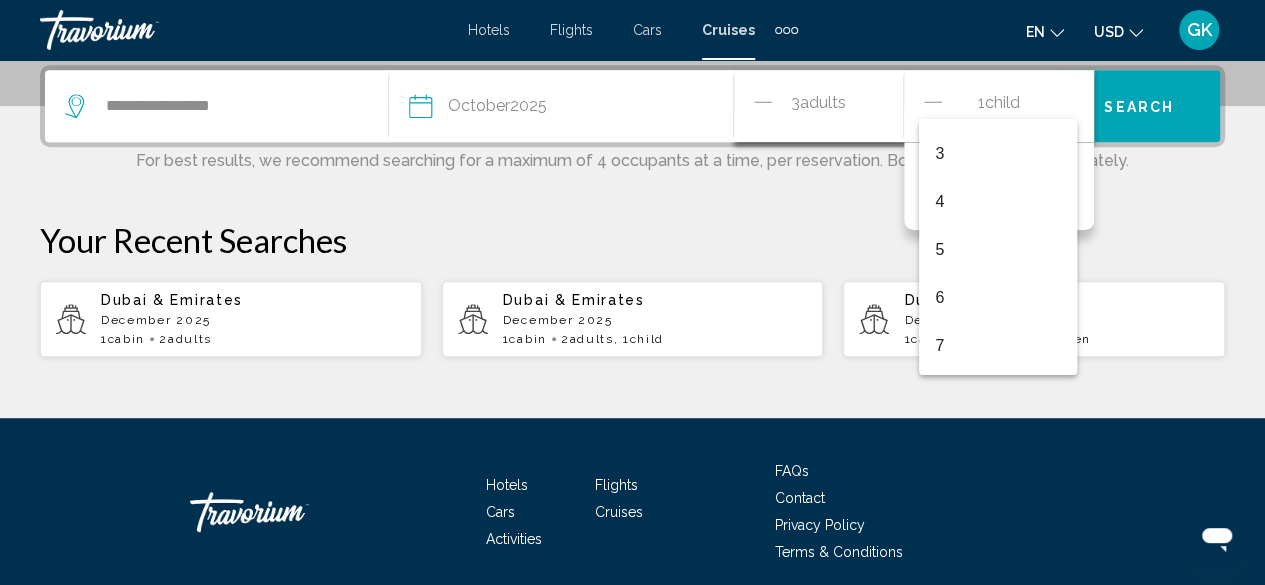 scroll, scrollTop: 160, scrollLeft: 0, axis: vertical 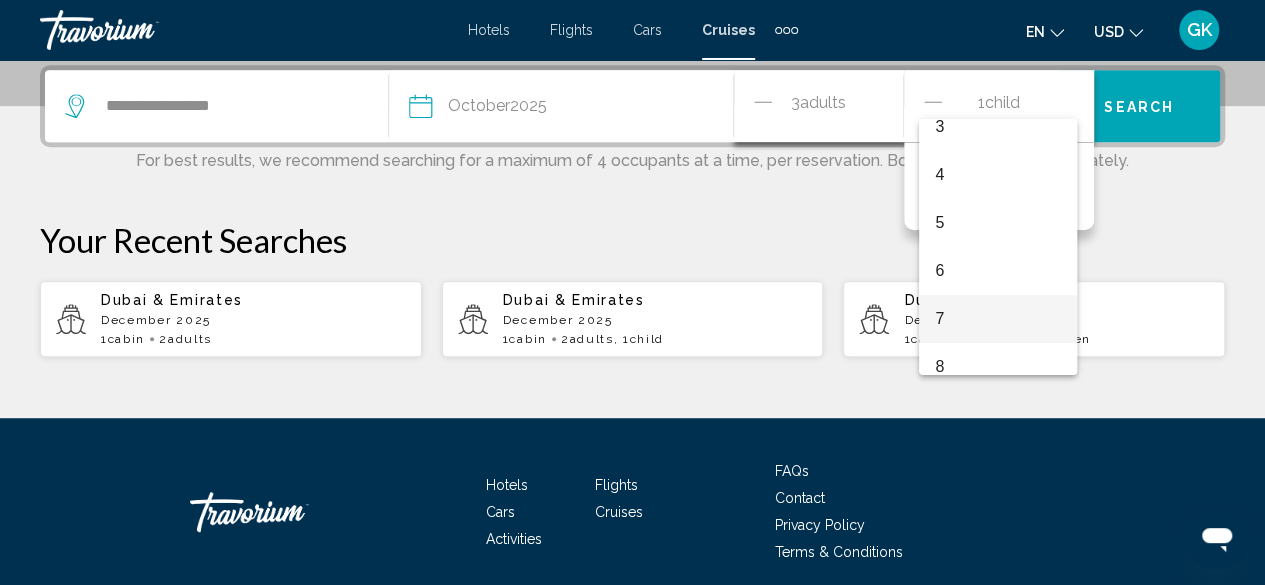 click on "7" at bounding box center [998, 319] 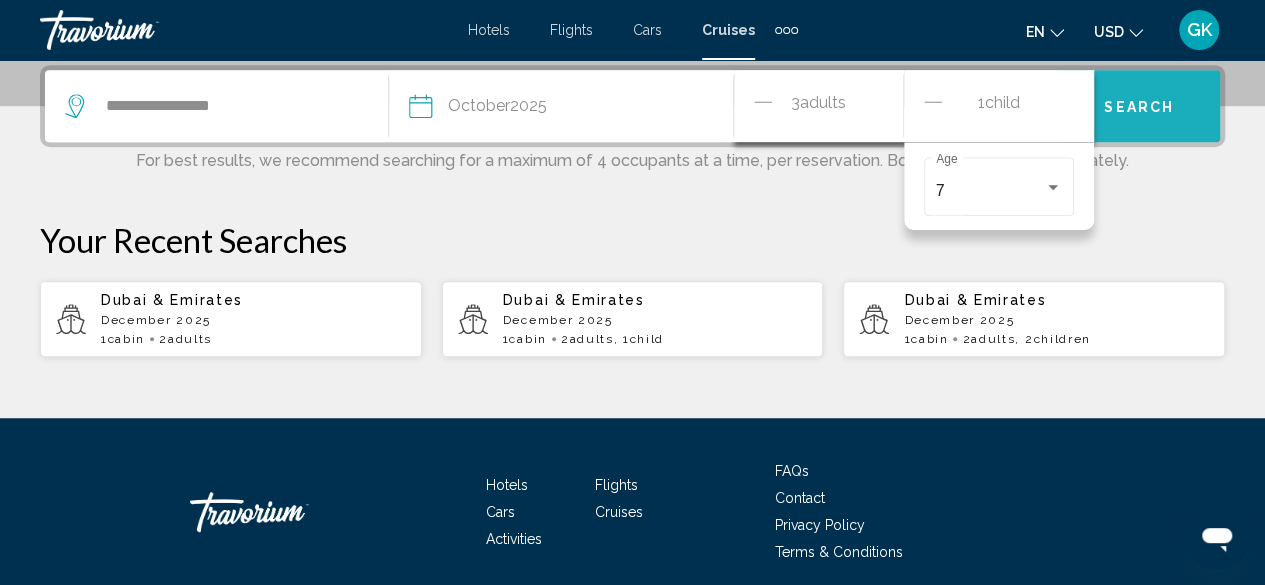 click on "Search" at bounding box center (1139, 107) 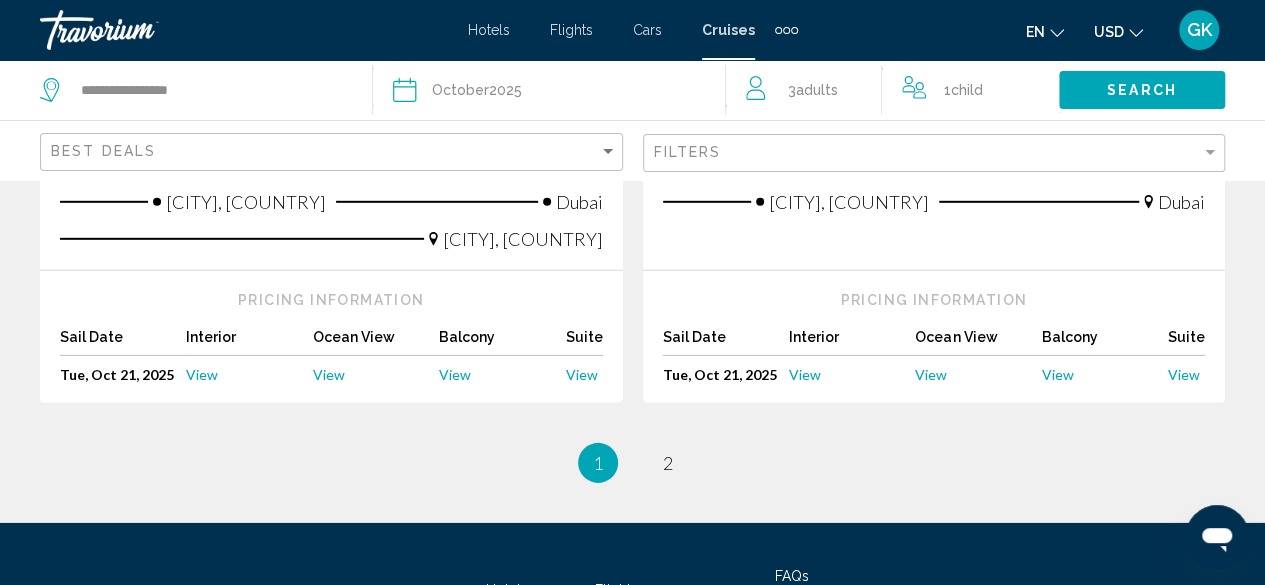 scroll, scrollTop: 2876, scrollLeft: 0, axis: vertical 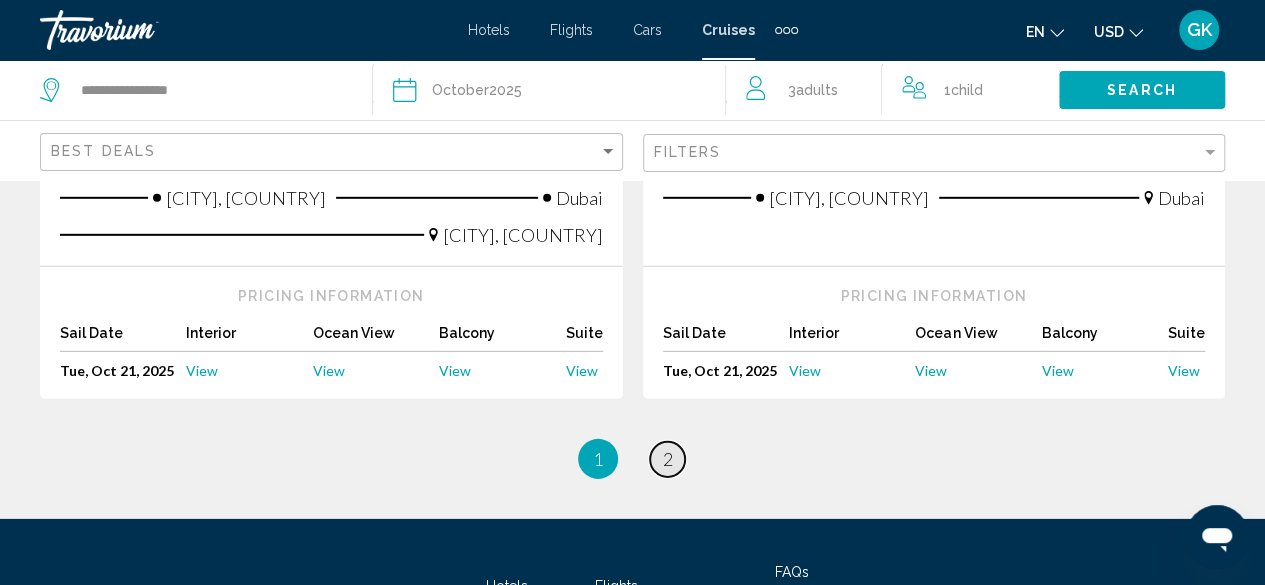 click on "page  2" at bounding box center [667, 459] 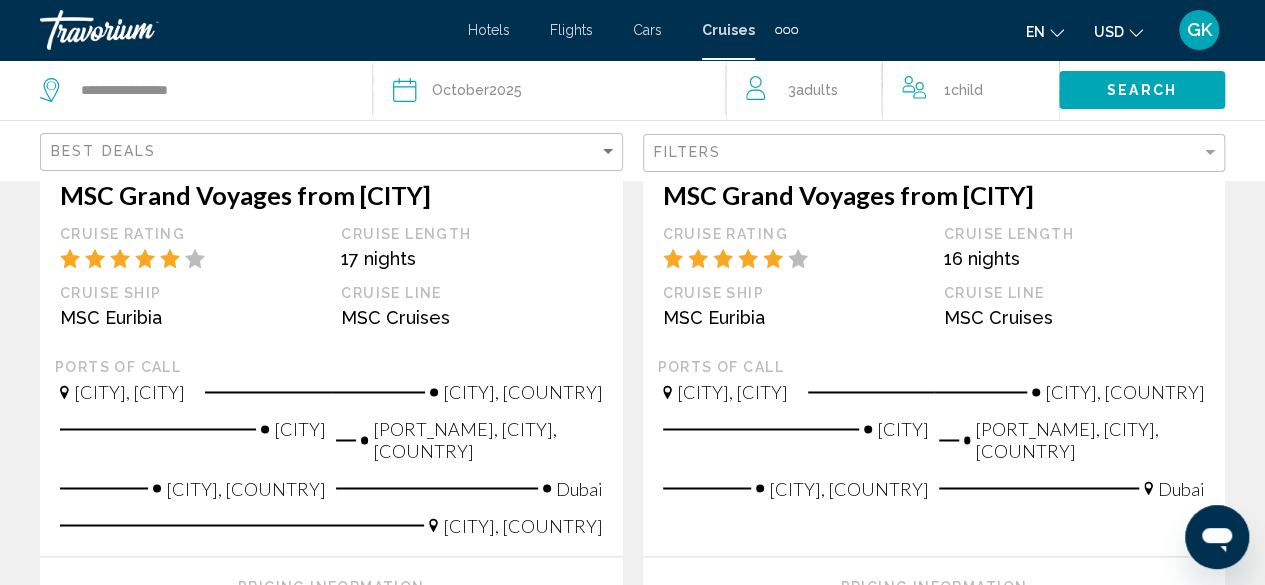 scroll, scrollTop: 1418, scrollLeft: 0, axis: vertical 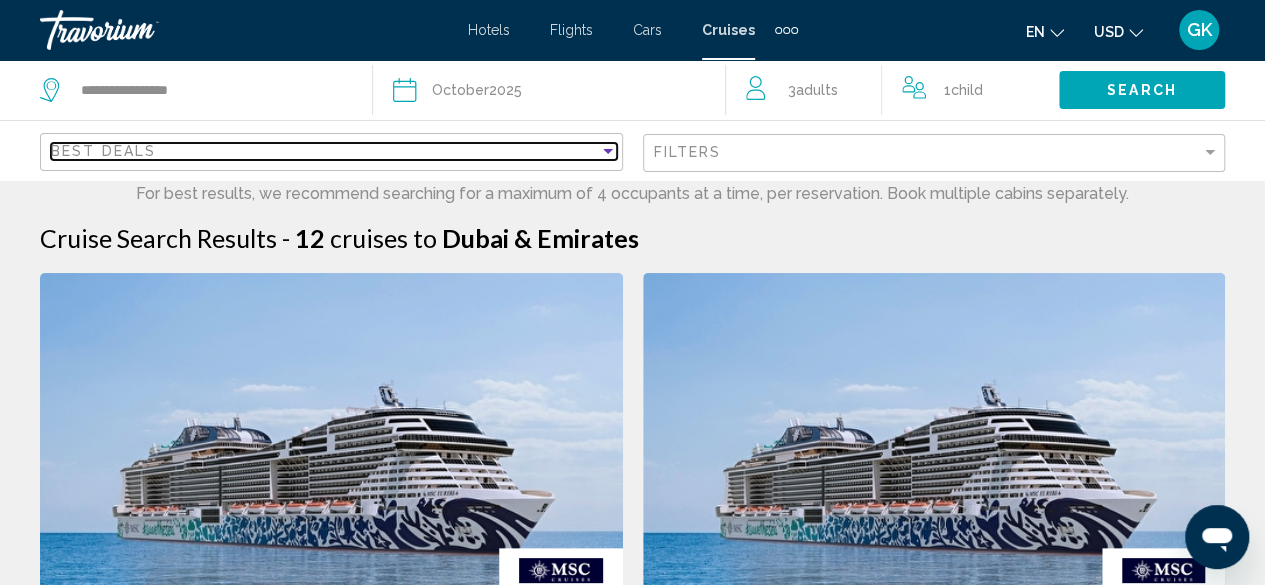 click at bounding box center [608, 151] 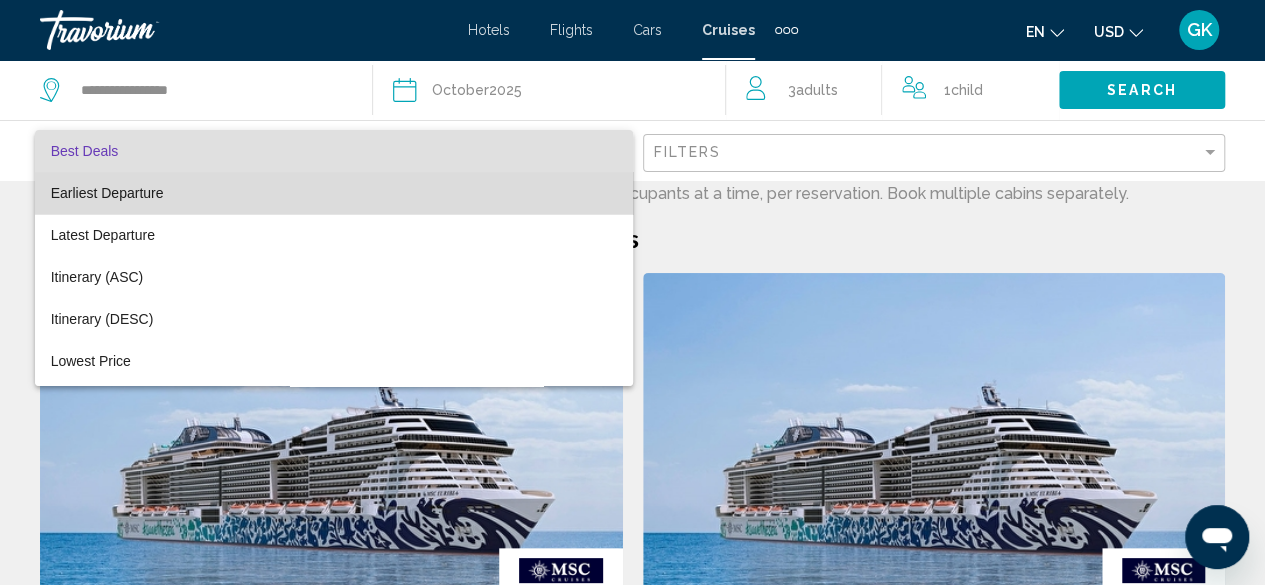 click on "Earliest Departure" at bounding box center [334, 193] 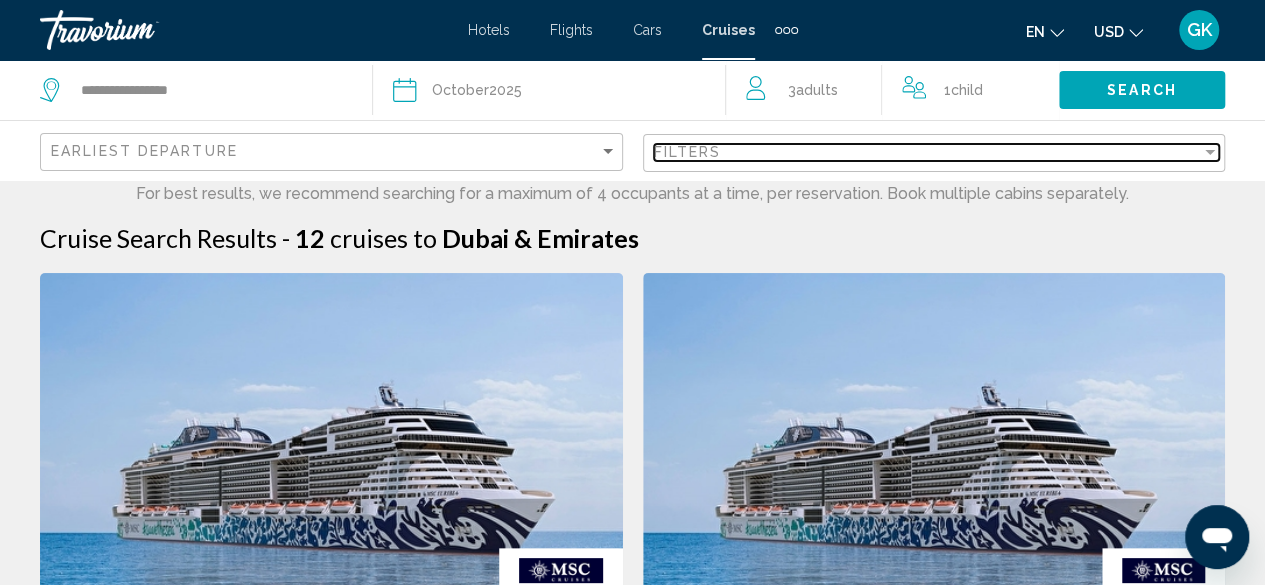 click at bounding box center (1210, 152) 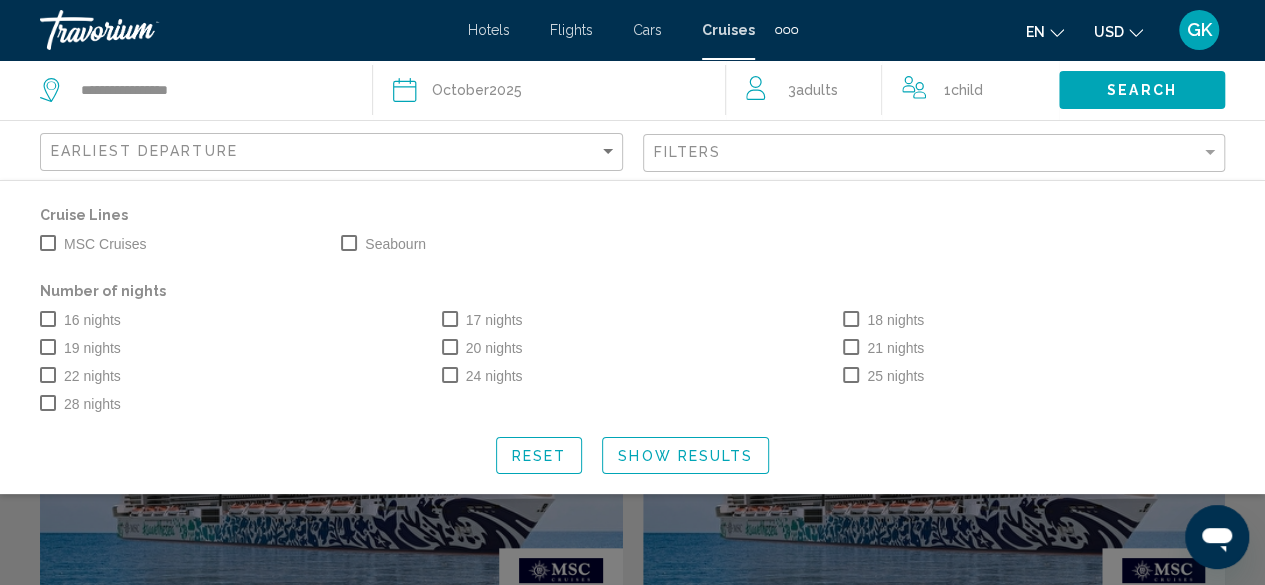 click on "[MONTH]  2025" 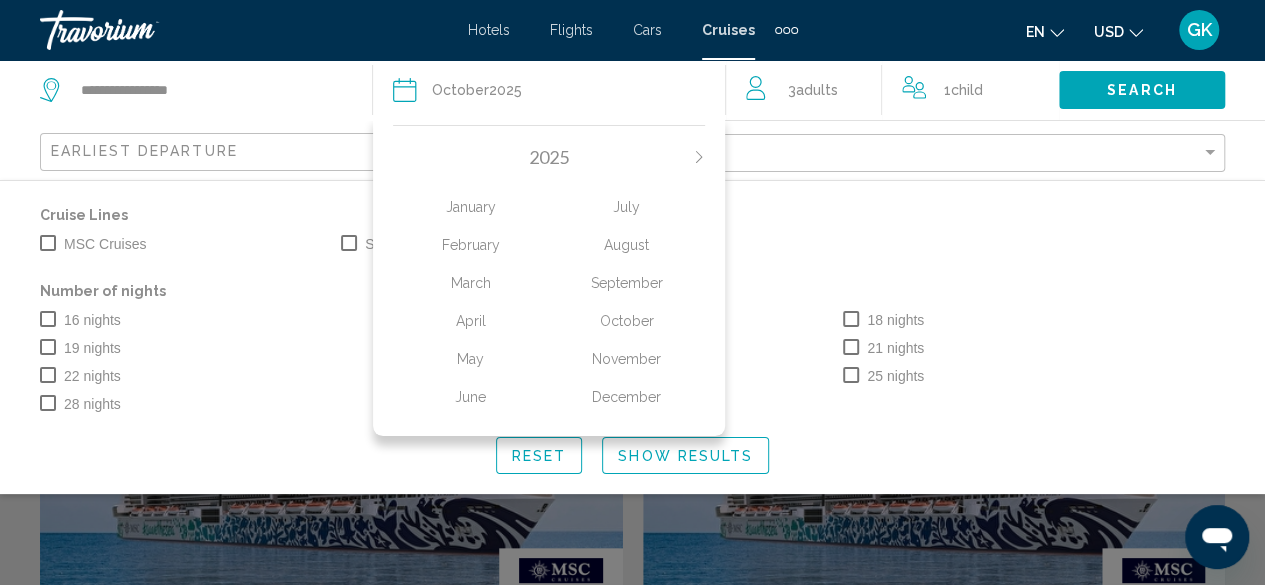 click on "November" 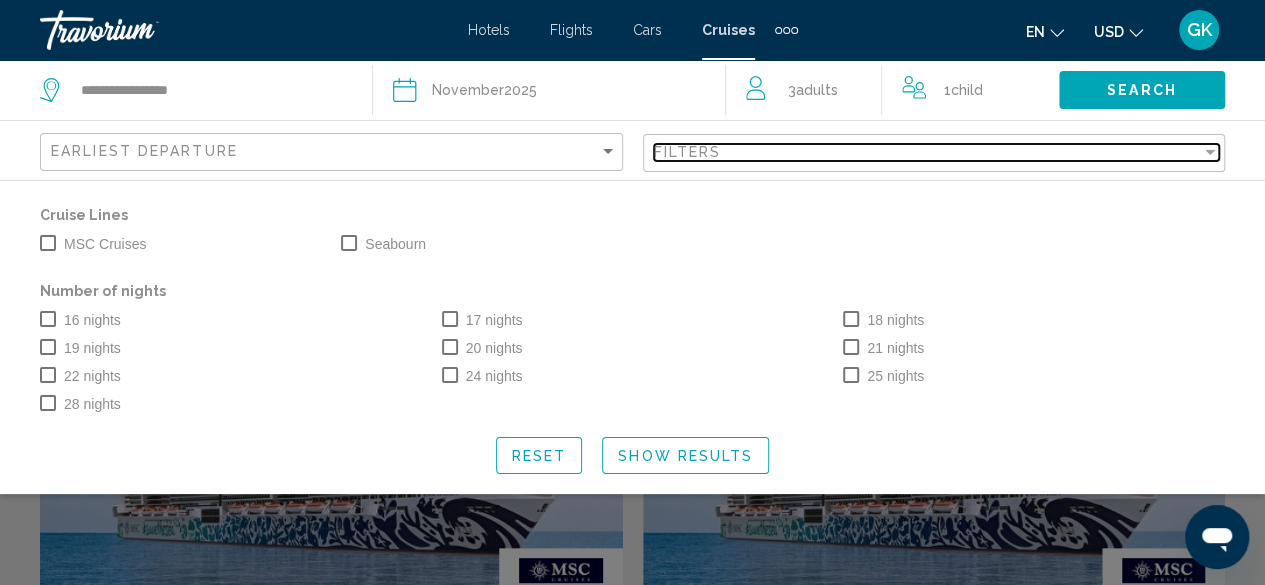 click on "Filters" at bounding box center [928, 152] 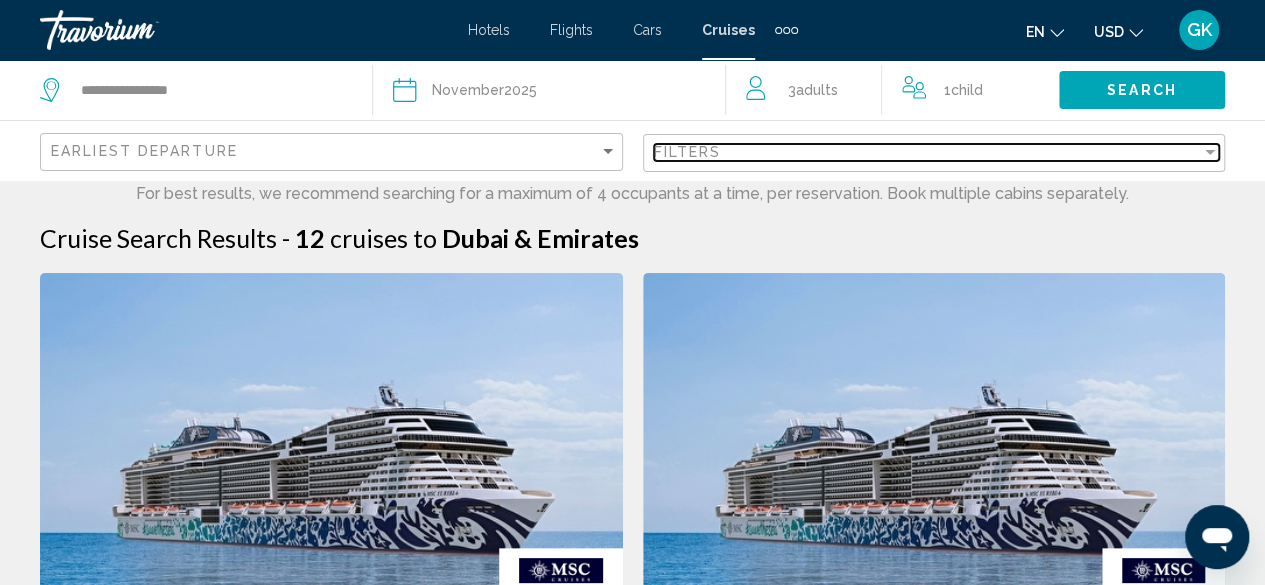 click at bounding box center (1210, 152) 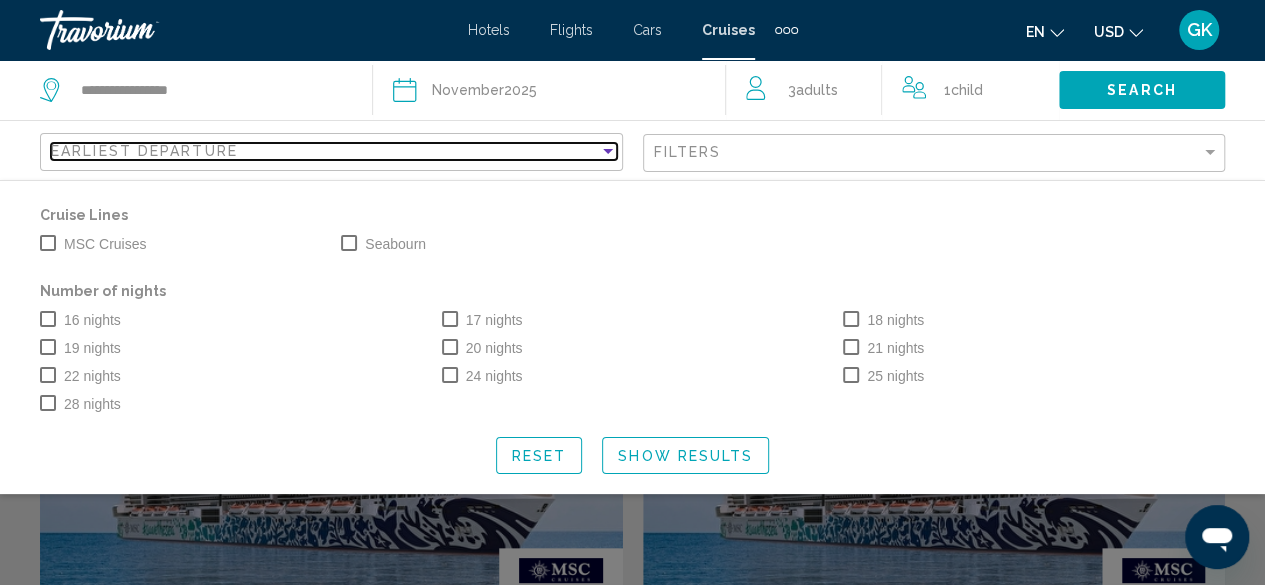 click at bounding box center (608, 151) 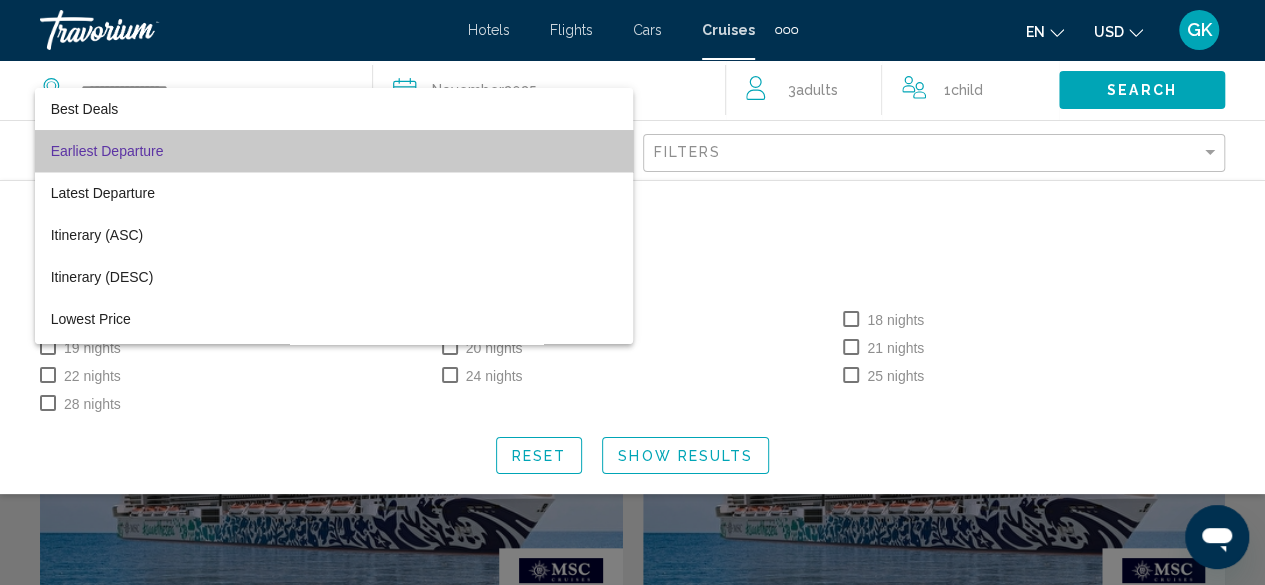 click on "Earliest Departure" at bounding box center [334, 151] 